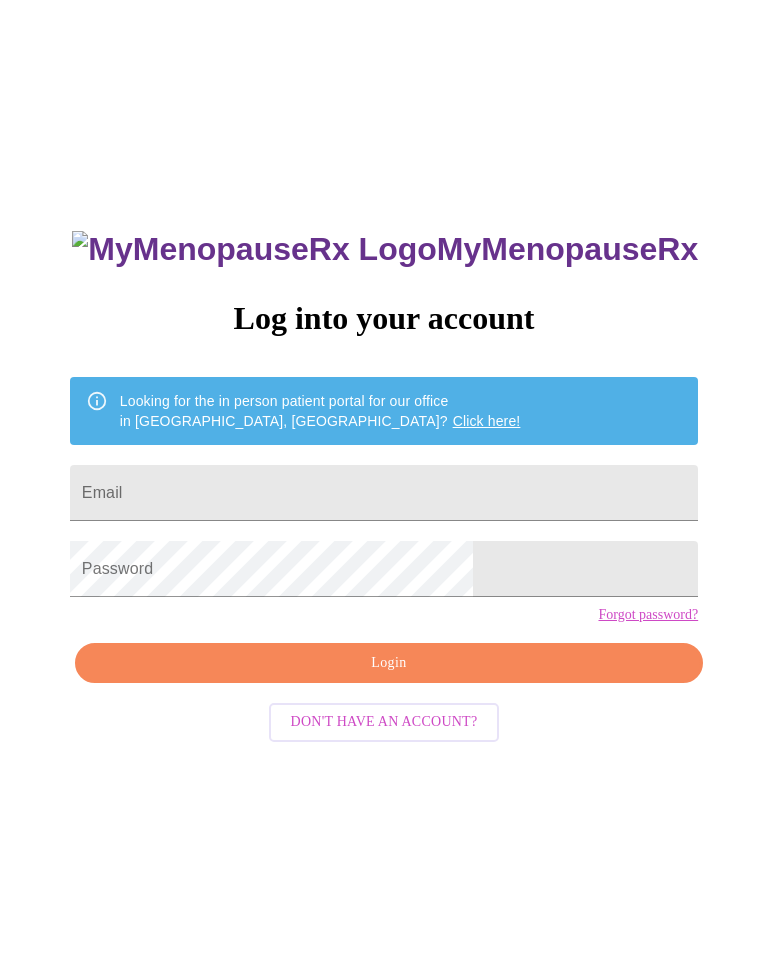 scroll, scrollTop: 0, scrollLeft: 0, axis: both 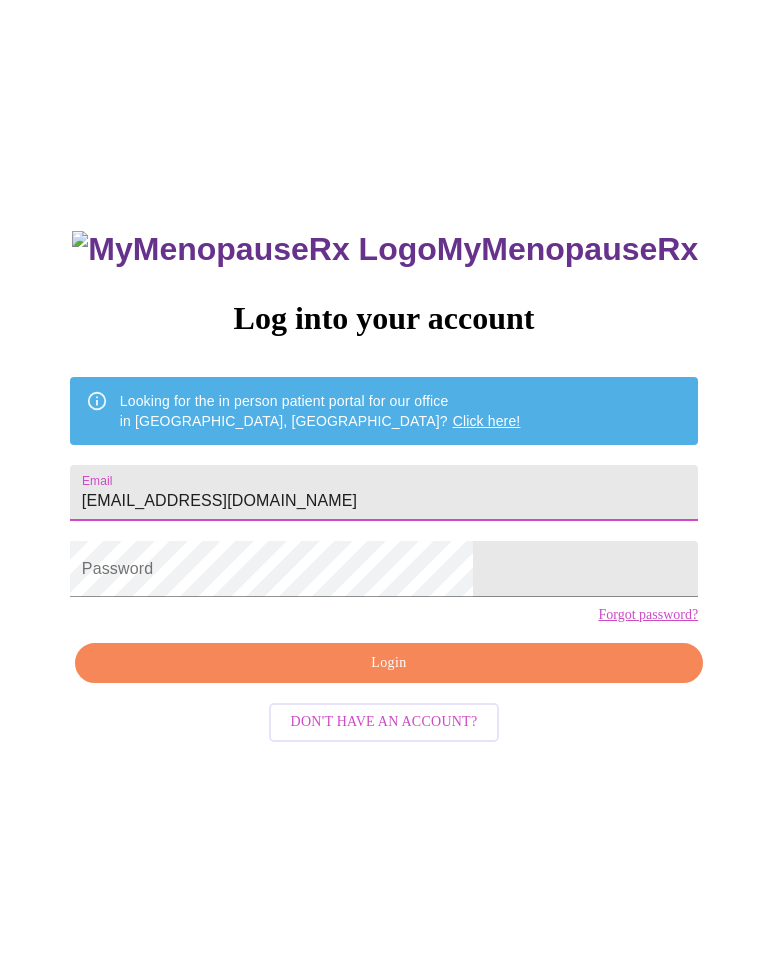 type on "[EMAIL_ADDRESS][DOMAIN_NAME]" 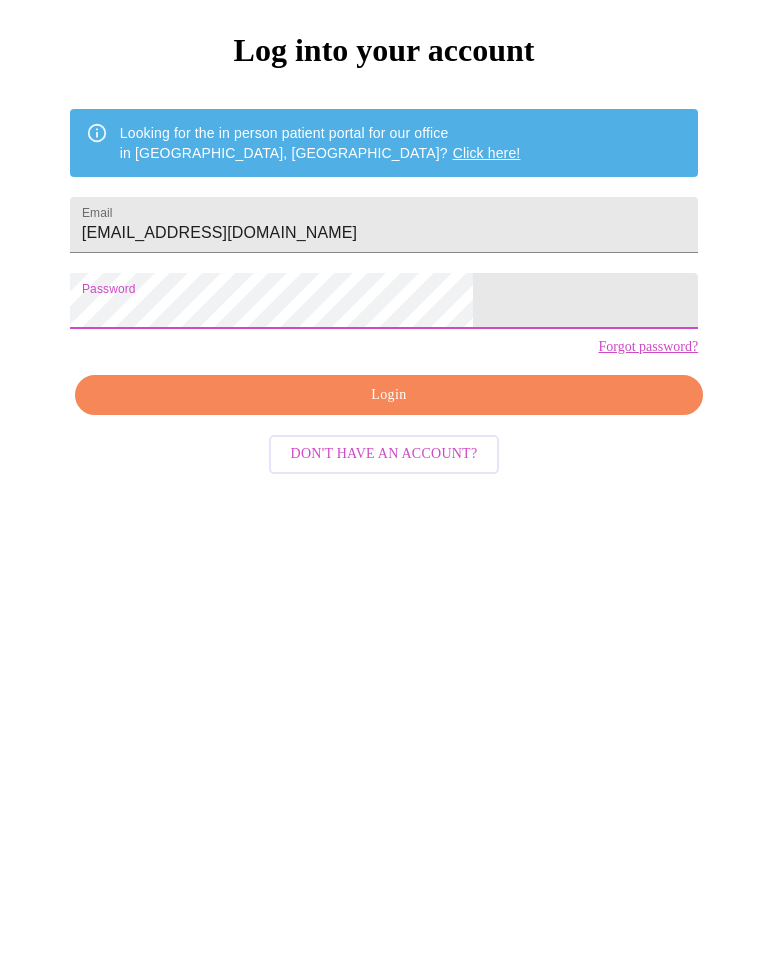 click on "Login" at bounding box center [389, 663] 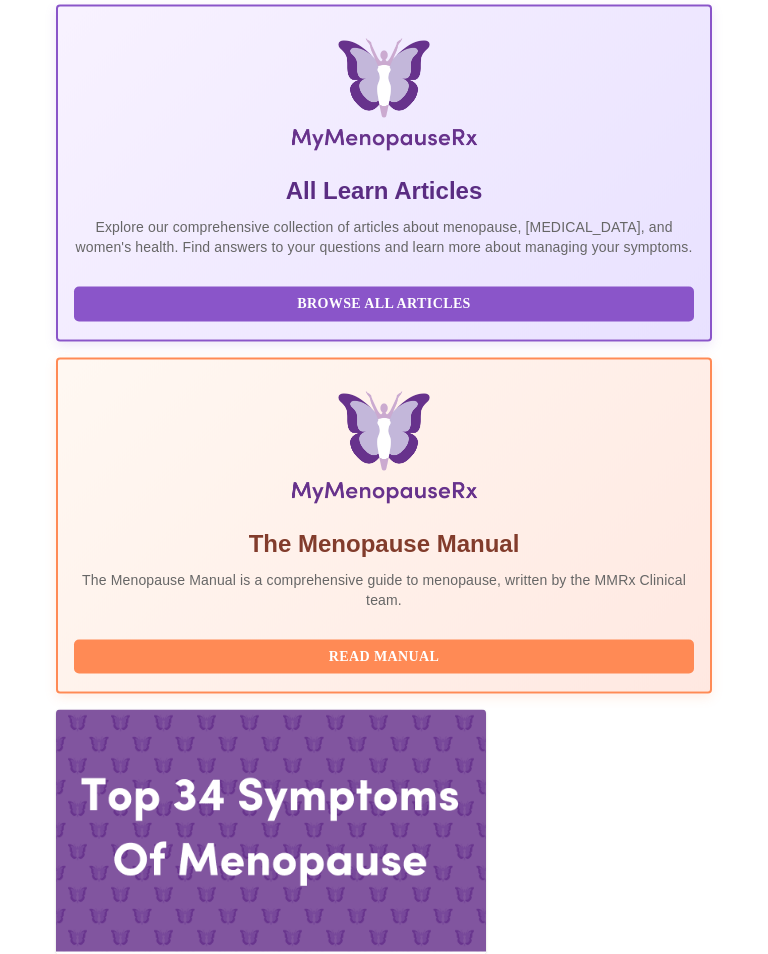 scroll, scrollTop: 394, scrollLeft: 0, axis: vertical 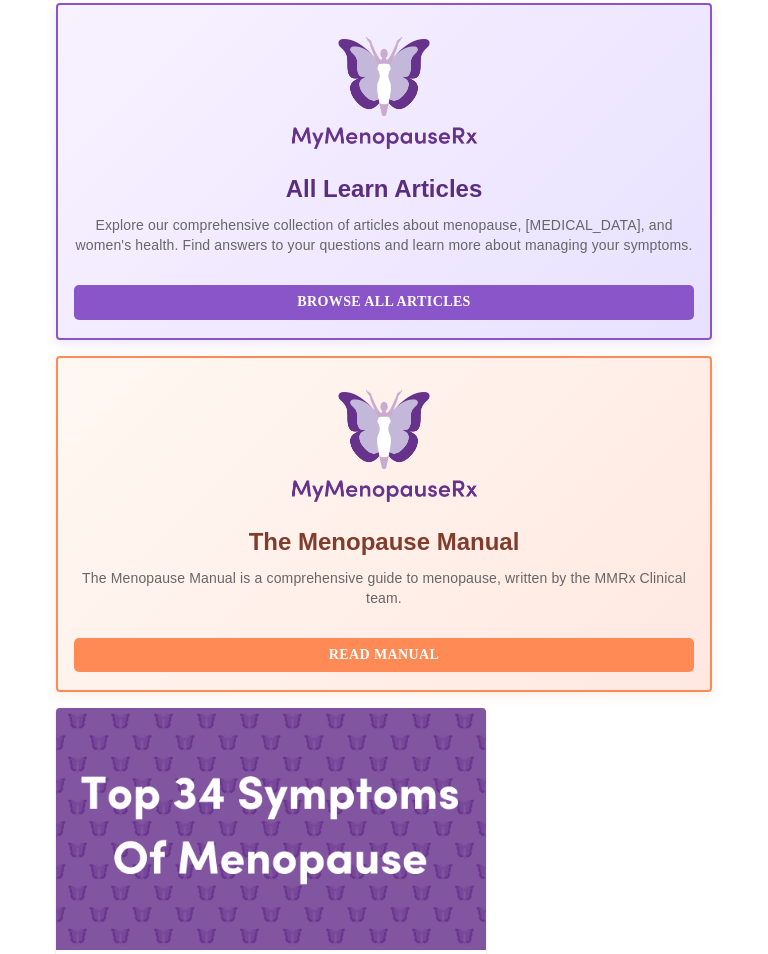 click on "Complete Pre-Assessment" at bounding box center [576, 3072] 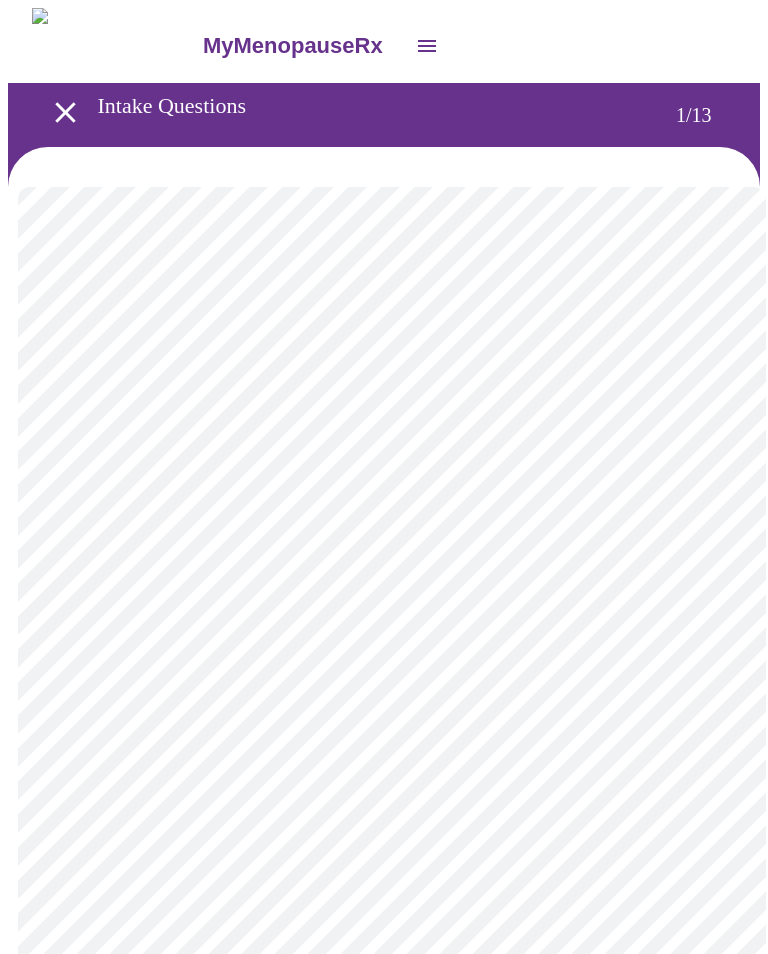 click on "MyMenopauseRx Intake Questions 1  /  13" at bounding box center [384, 923] 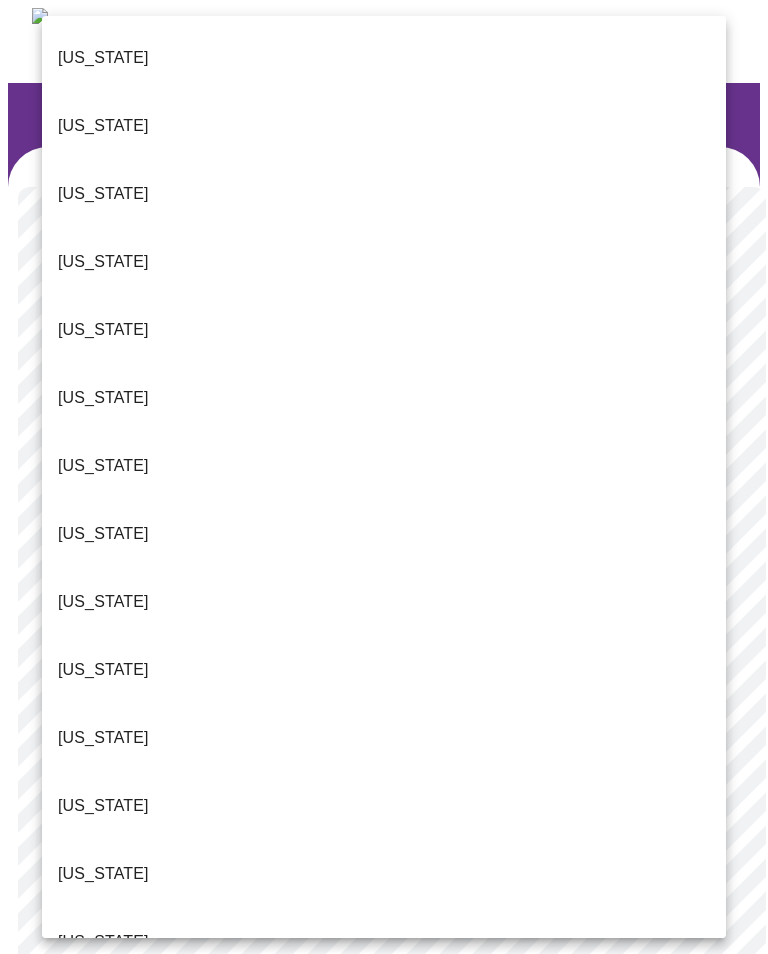 click on "[US_STATE]" at bounding box center [103, 874] 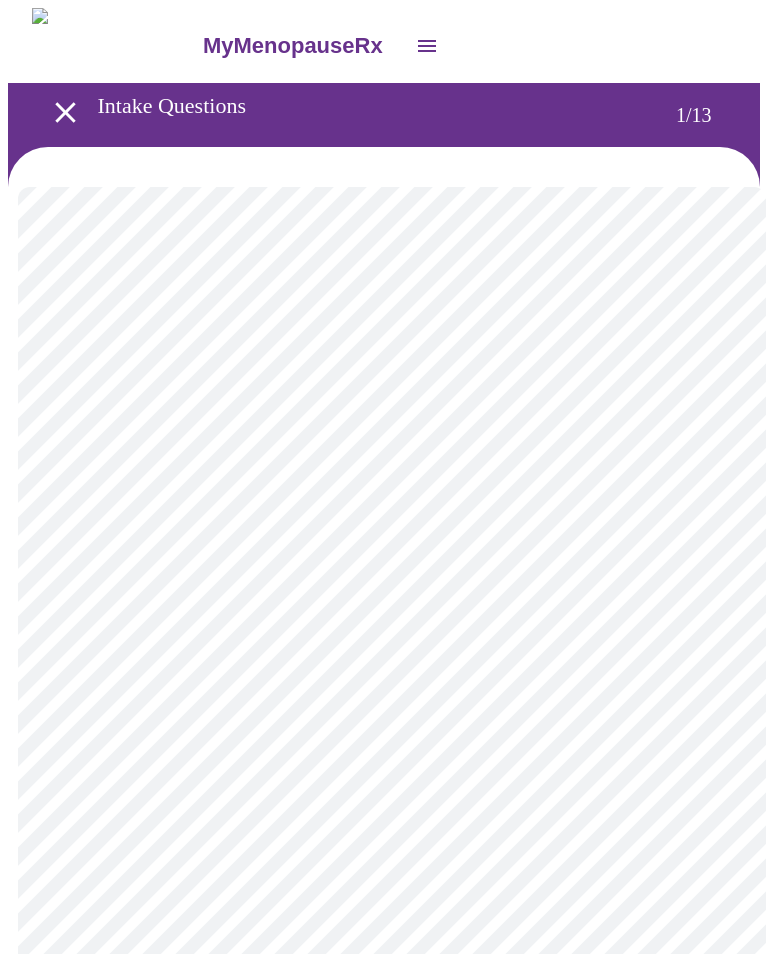 click on "MyMenopauseRx Intake Questions 1  /  13" at bounding box center (384, 917) 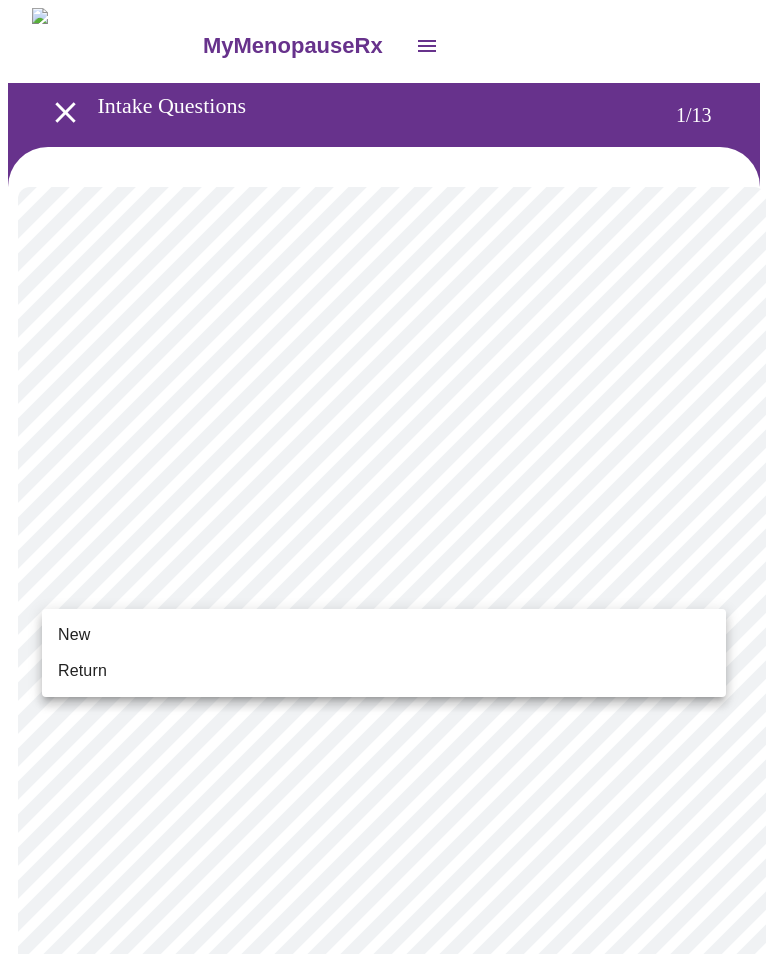 click on "Return" at bounding box center [82, 671] 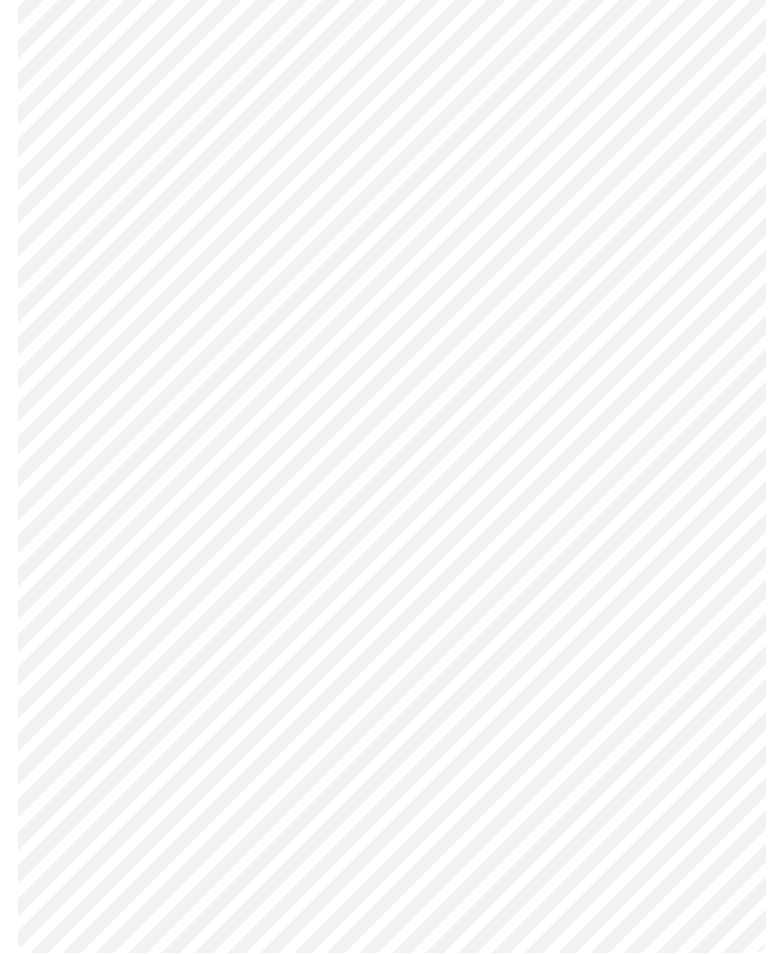 scroll, scrollTop: 0, scrollLeft: 0, axis: both 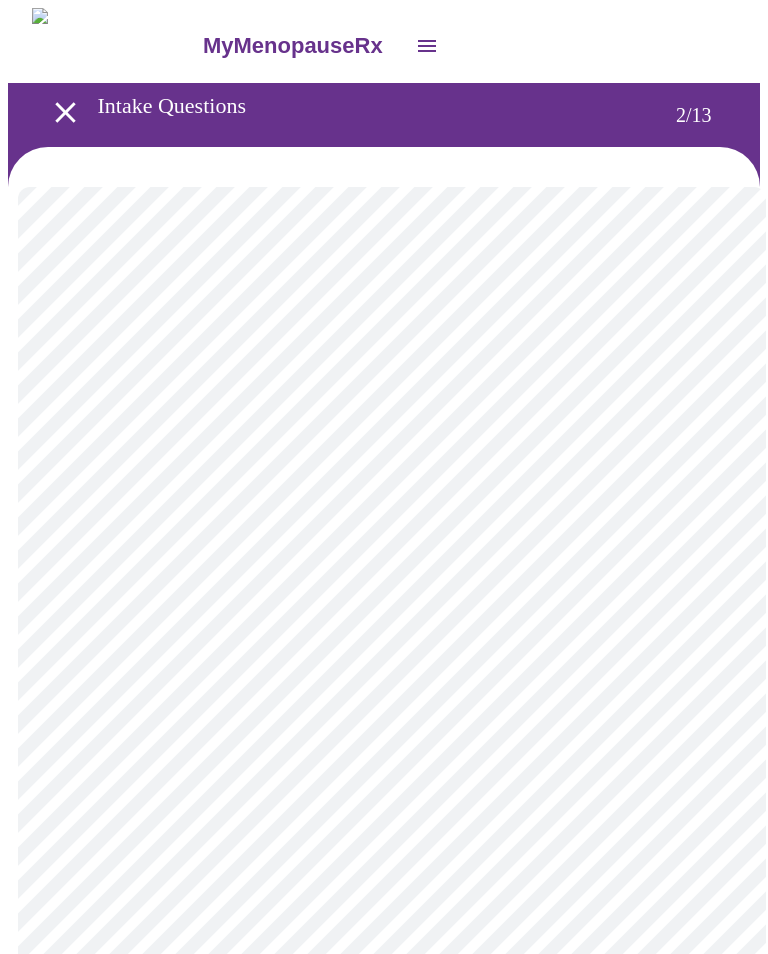 click on "MyMenopauseRx Intake Questions 2  /  13" at bounding box center [384, 635] 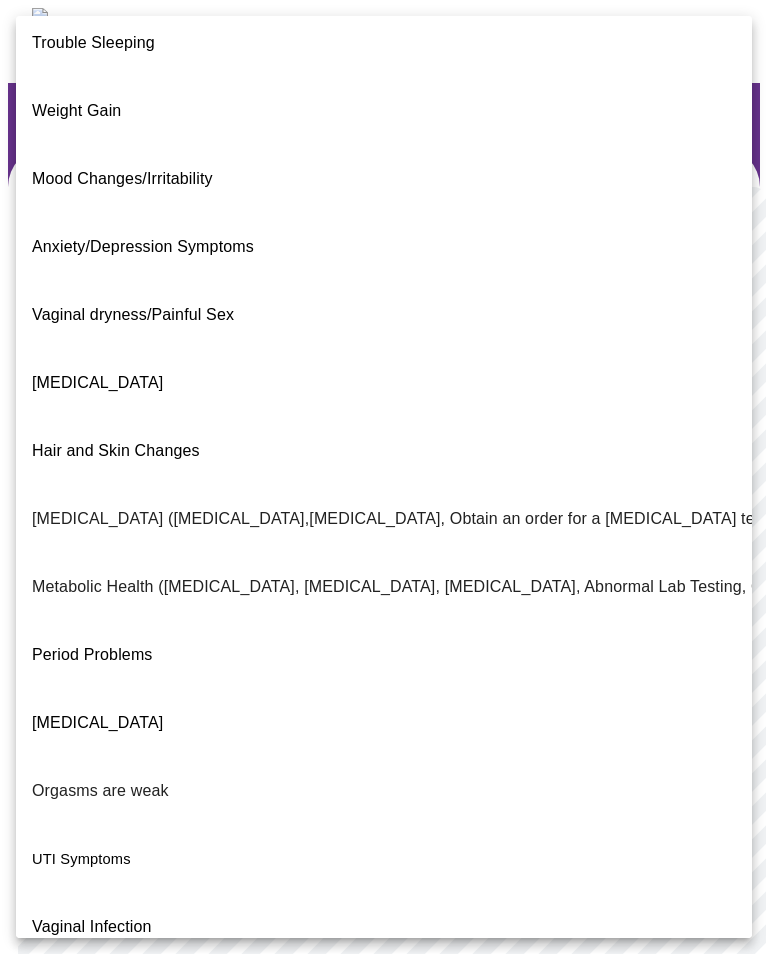 scroll, scrollTop: 82, scrollLeft: 0, axis: vertical 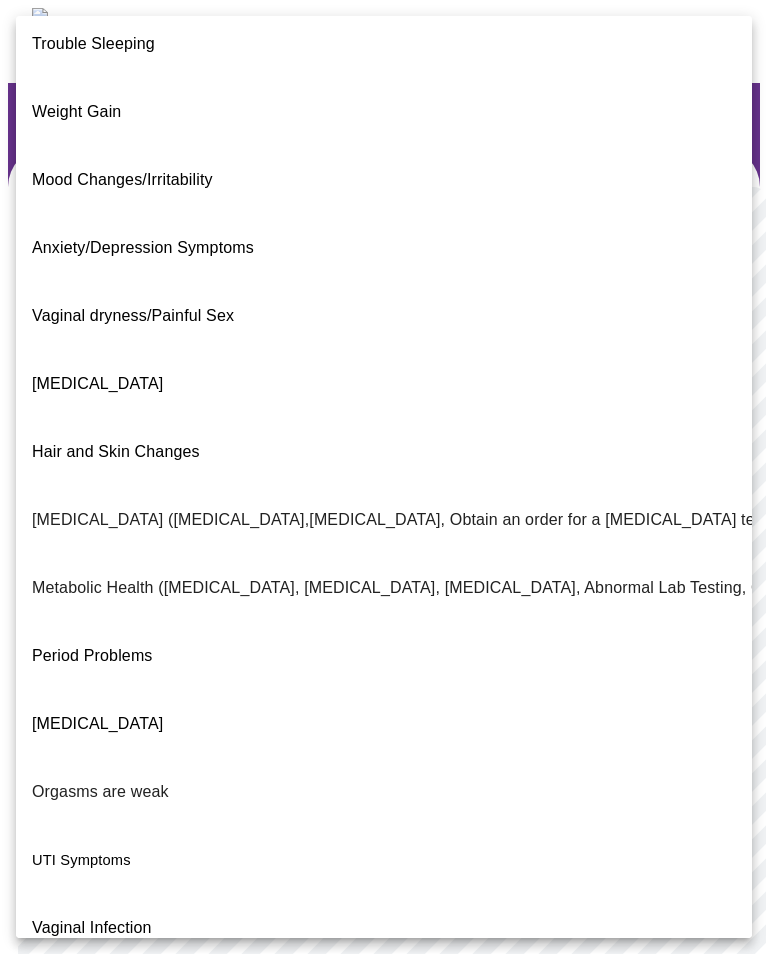 click on "Other" at bounding box center [52, 1200] 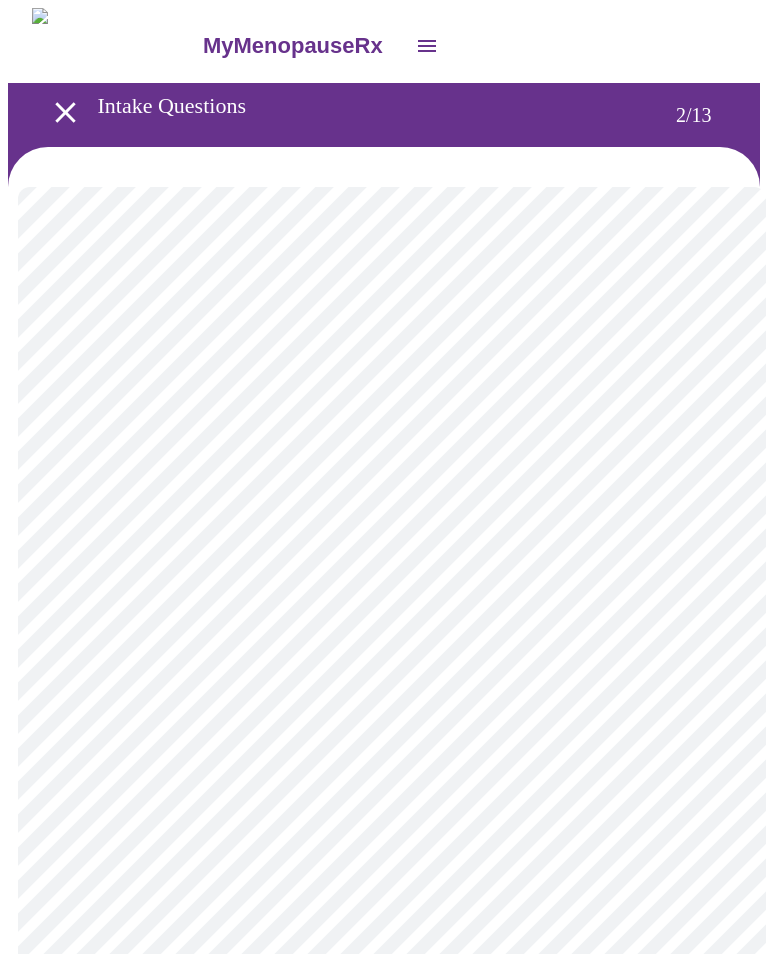 click on "MyMenopauseRx Intake Questions 2  /  13" at bounding box center (384, 630) 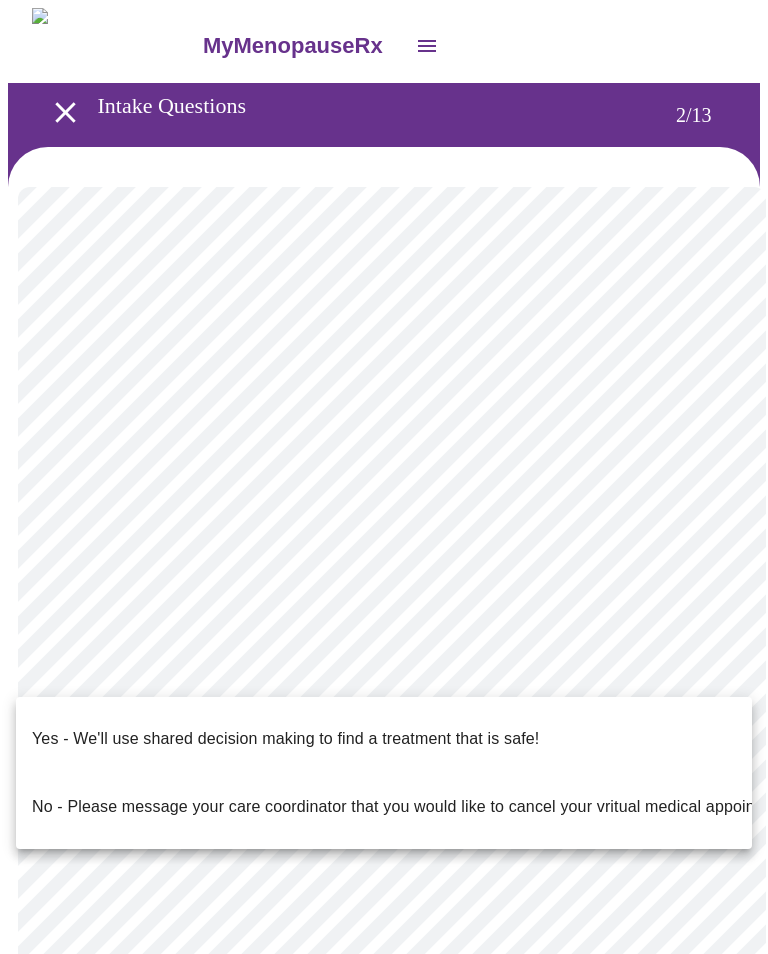 click on "Yes - We'll use shared decision making to find a treatment that is safe!" at bounding box center [285, 739] 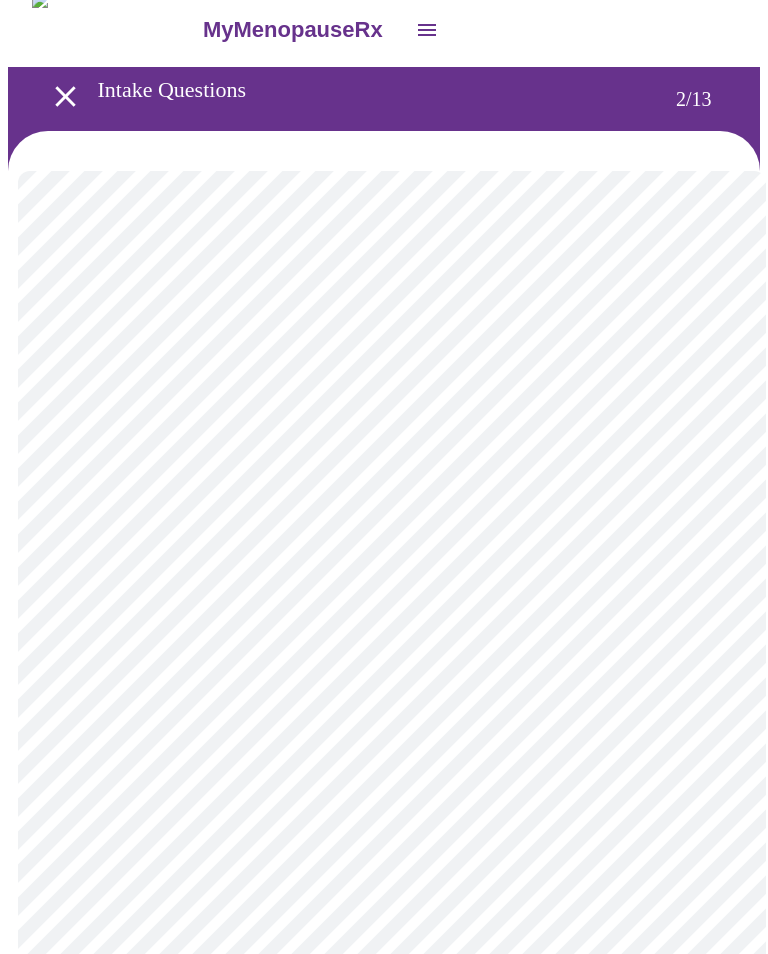 scroll, scrollTop: 4, scrollLeft: 0, axis: vertical 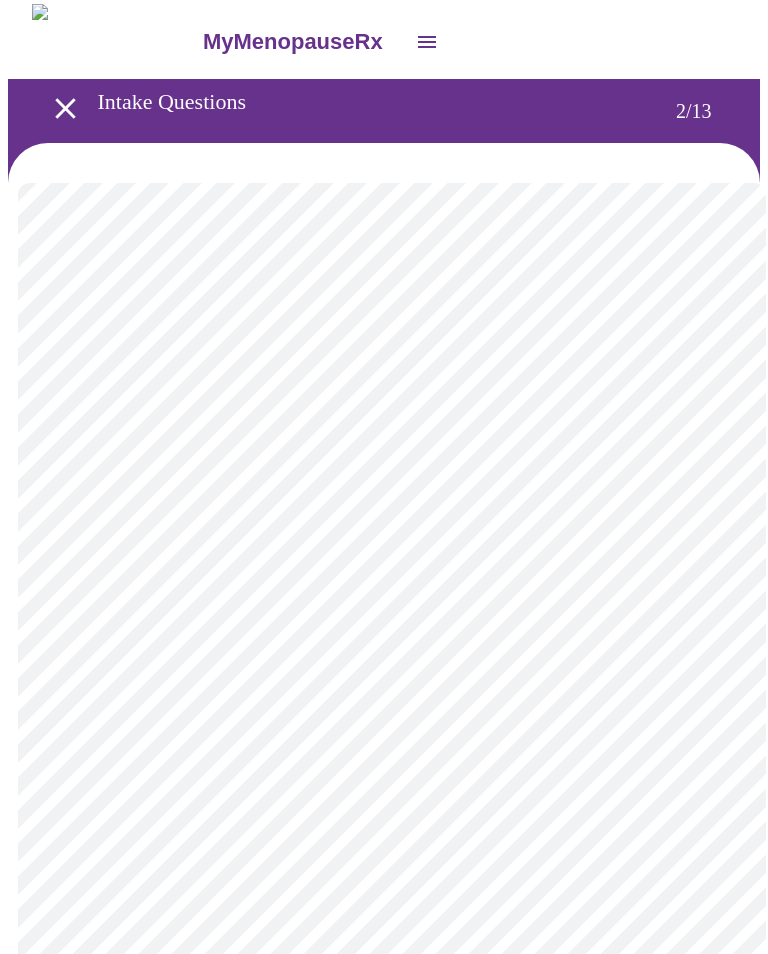 click on "MyMenopauseRx Intake Questions 2  /  13" at bounding box center (384, 620) 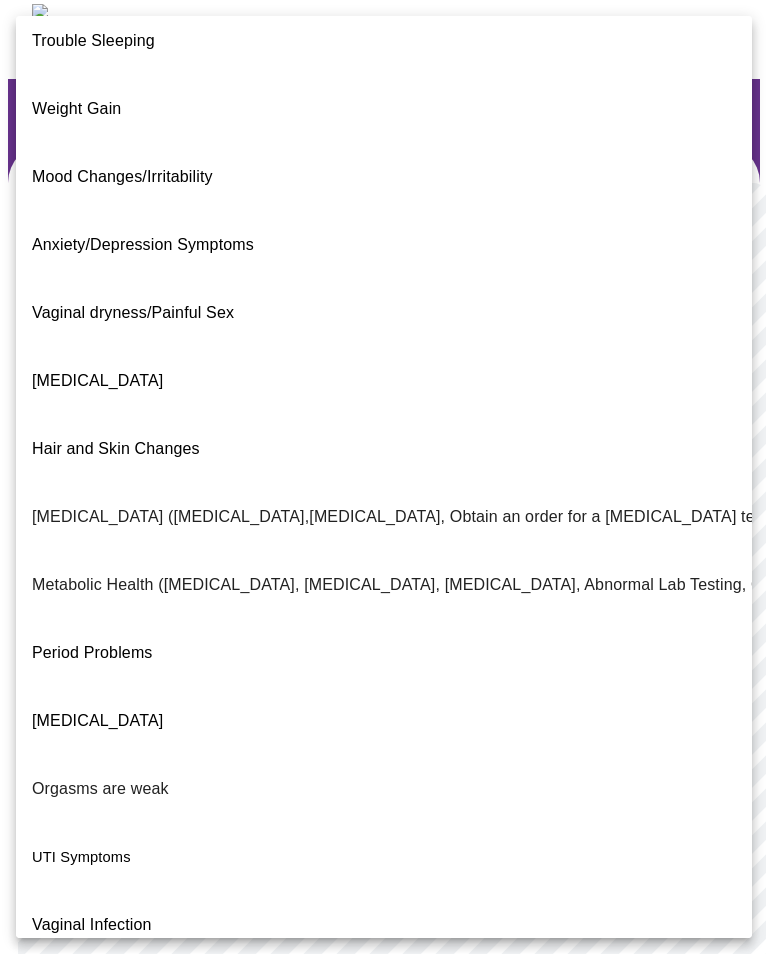 scroll, scrollTop: 82, scrollLeft: 0, axis: vertical 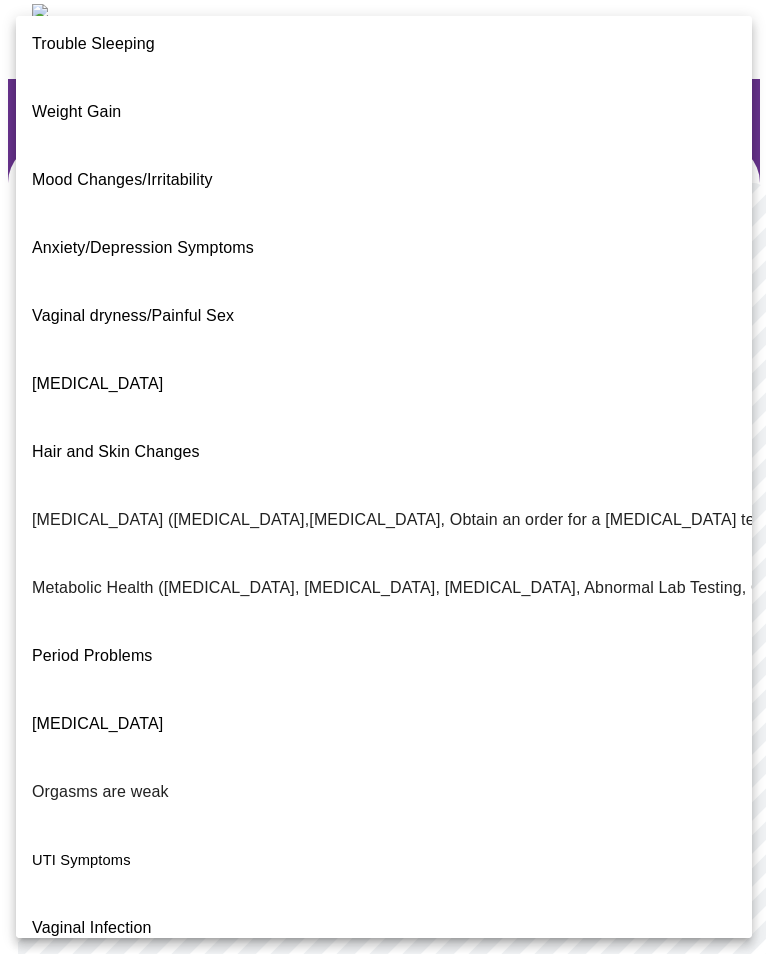 click on "Other" at bounding box center [384, 1200] 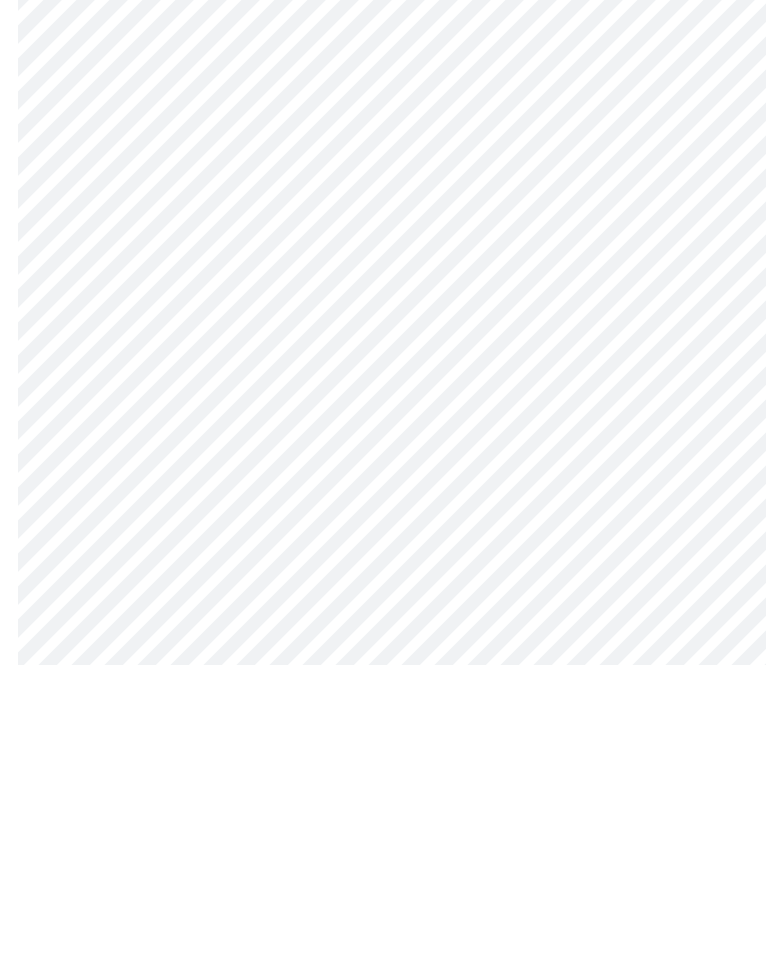 scroll, scrollTop: 0, scrollLeft: 0, axis: both 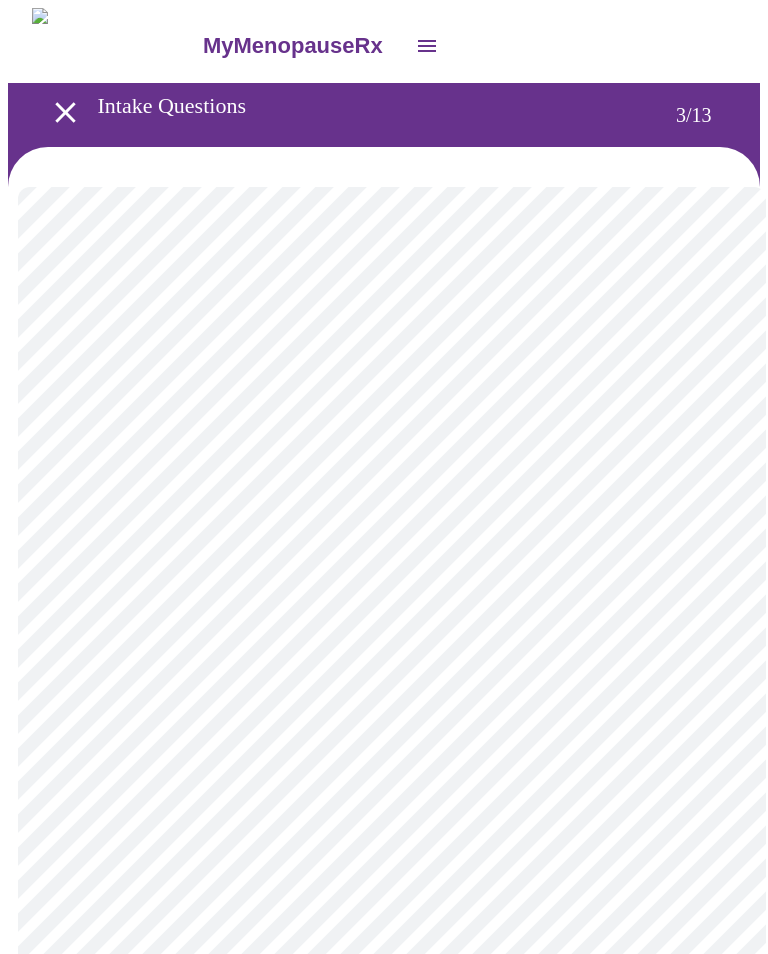 click on "MyMenopauseRx Intake Questions 3  /  13" at bounding box center [384, 1368] 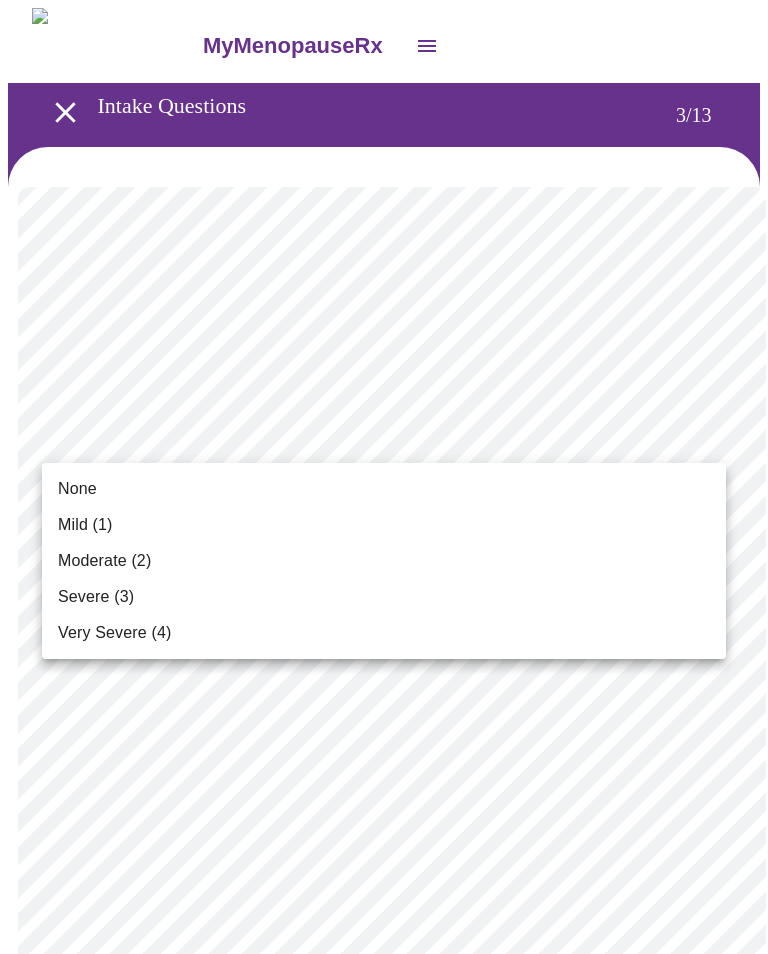 click on "None" at bounding box center (77, 489) 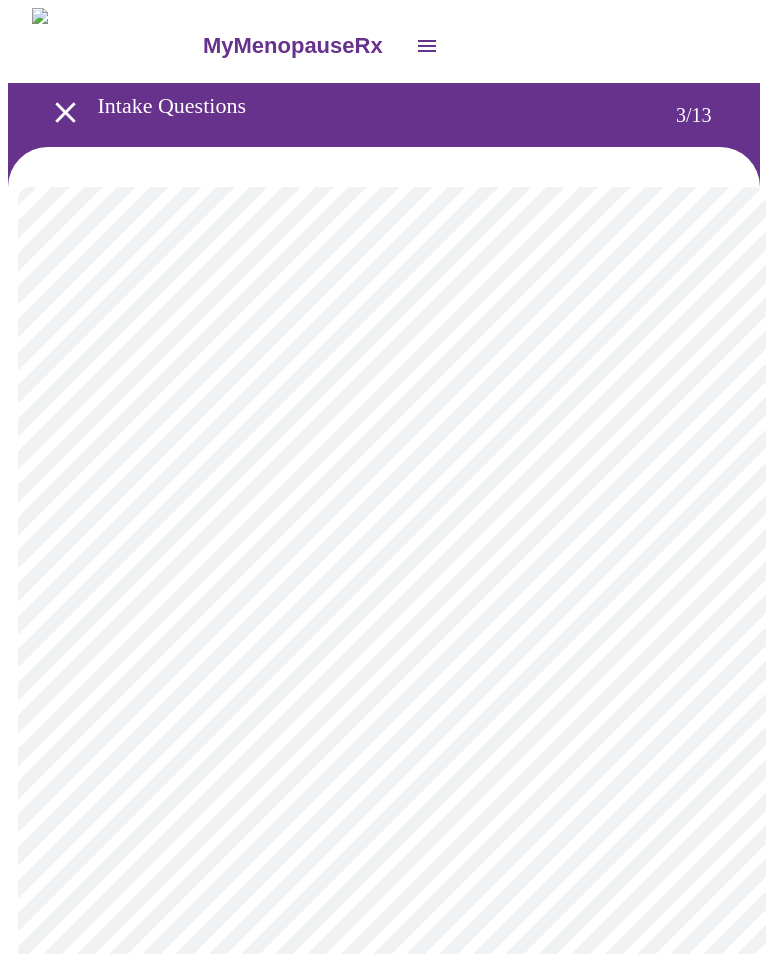 click on "MyMenopauseRx Intake Questions 3  /  13" at bounding box center (384, 1333) 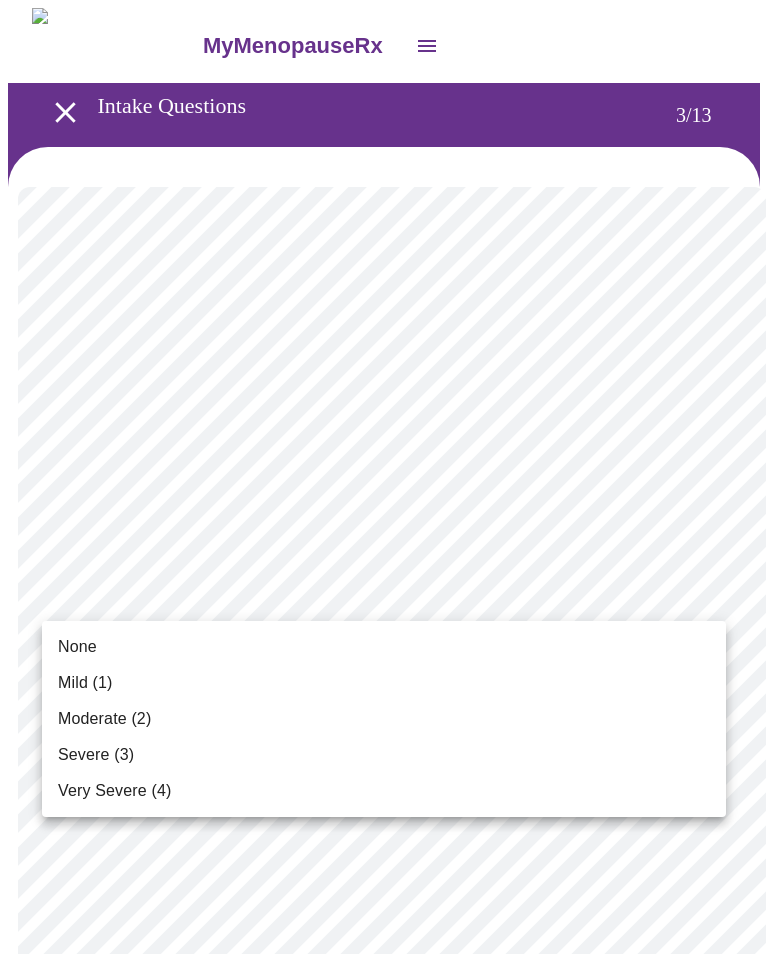 click on "None" at bounding box center [77, 647] 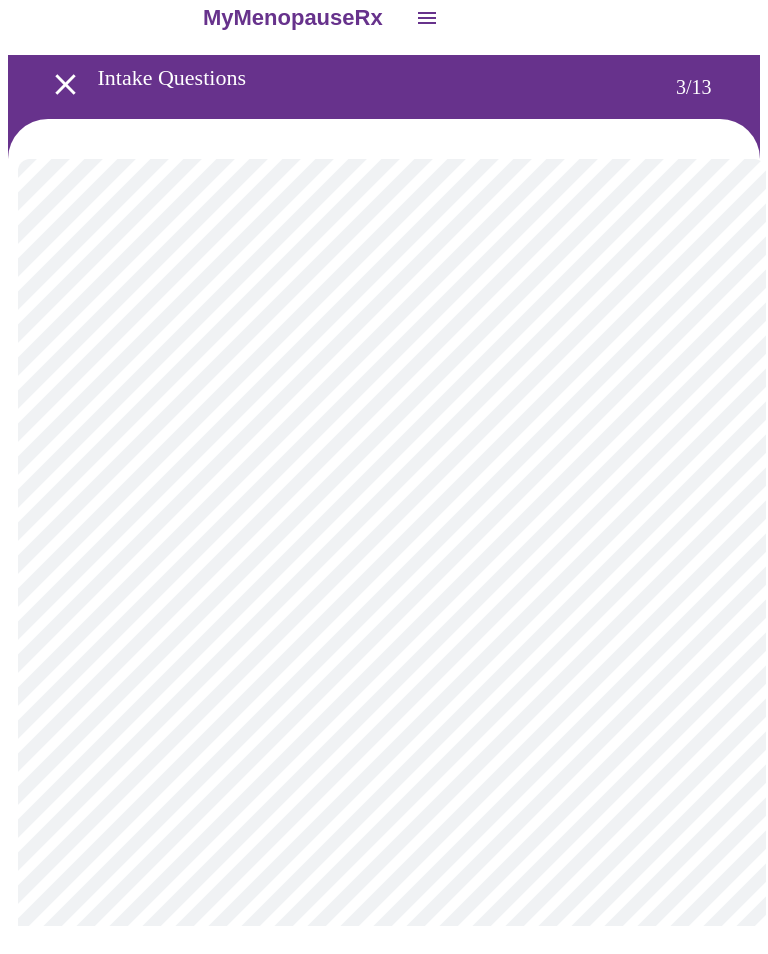 scroll, scrollTop: 29, scrollLeft: 0, axis: vertical 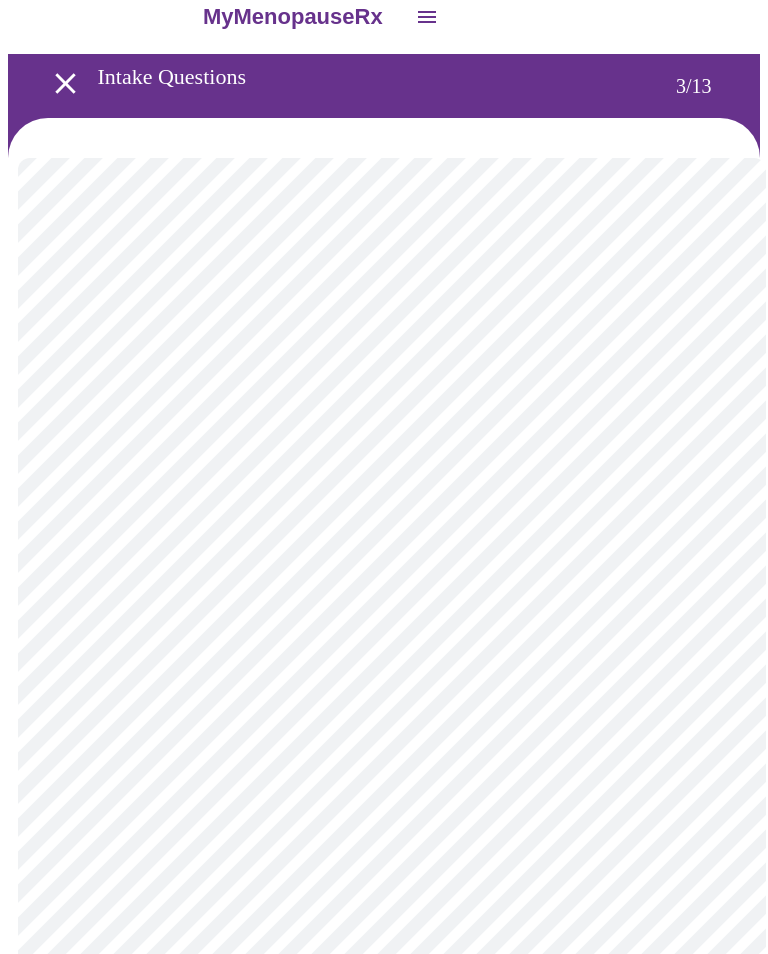 click on "MyMenopauseRx Intake Questions 3  /  13" at bounding box center [384, 1290] 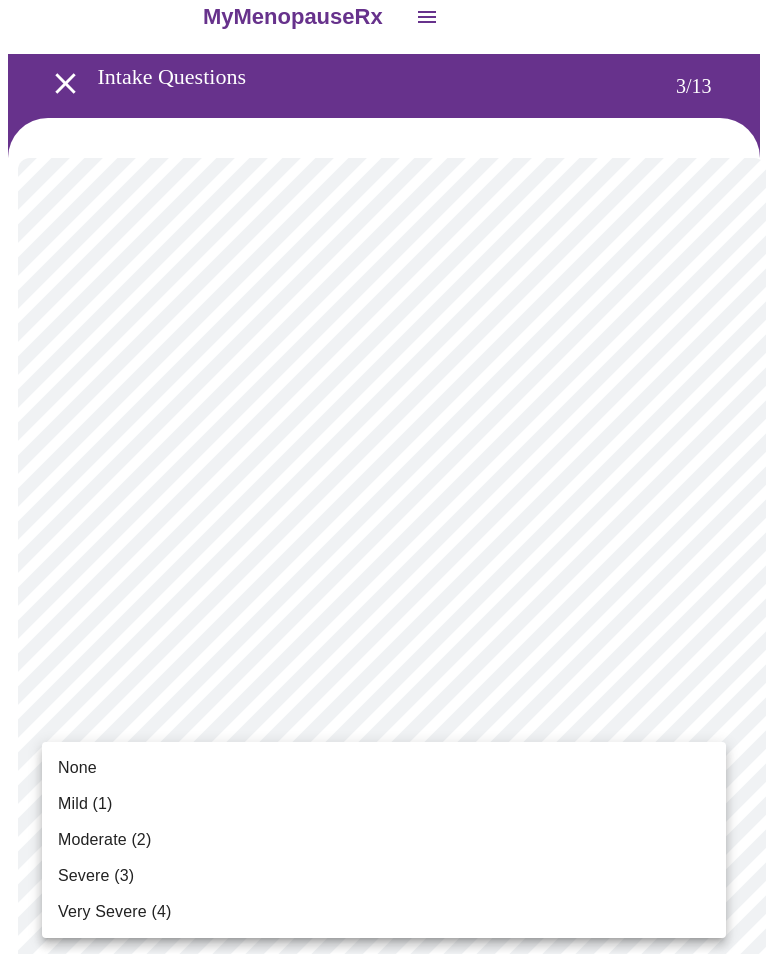 click on "None" at bounding box center [77, 768] 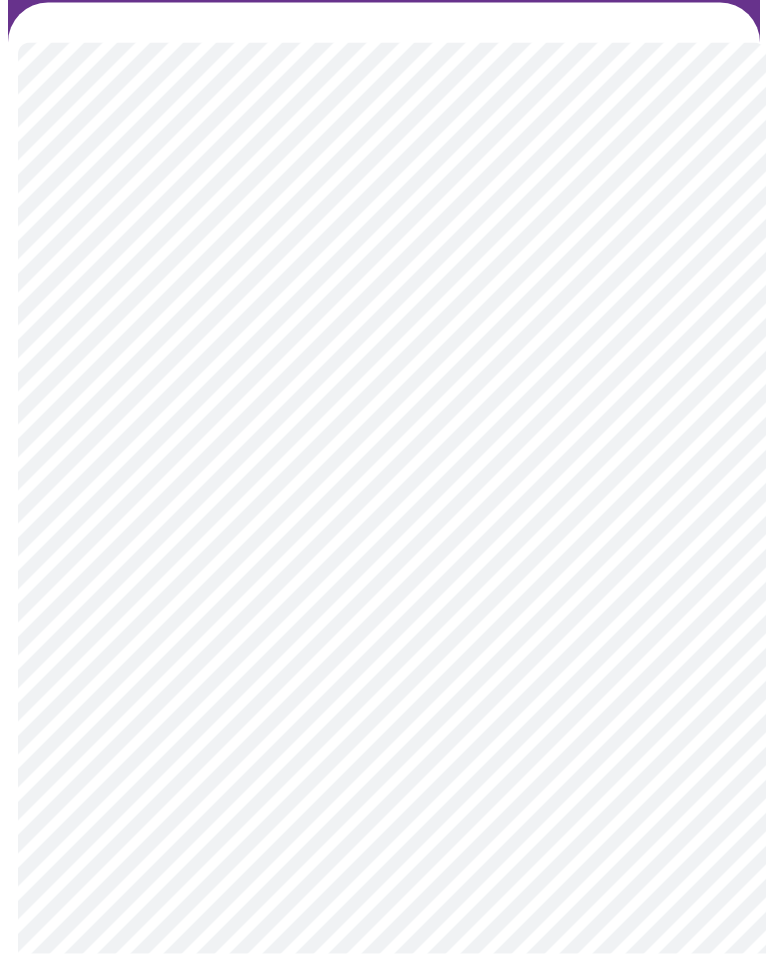 scroll, scrollTop: 178, scrollLeft: 0, axis: vertical 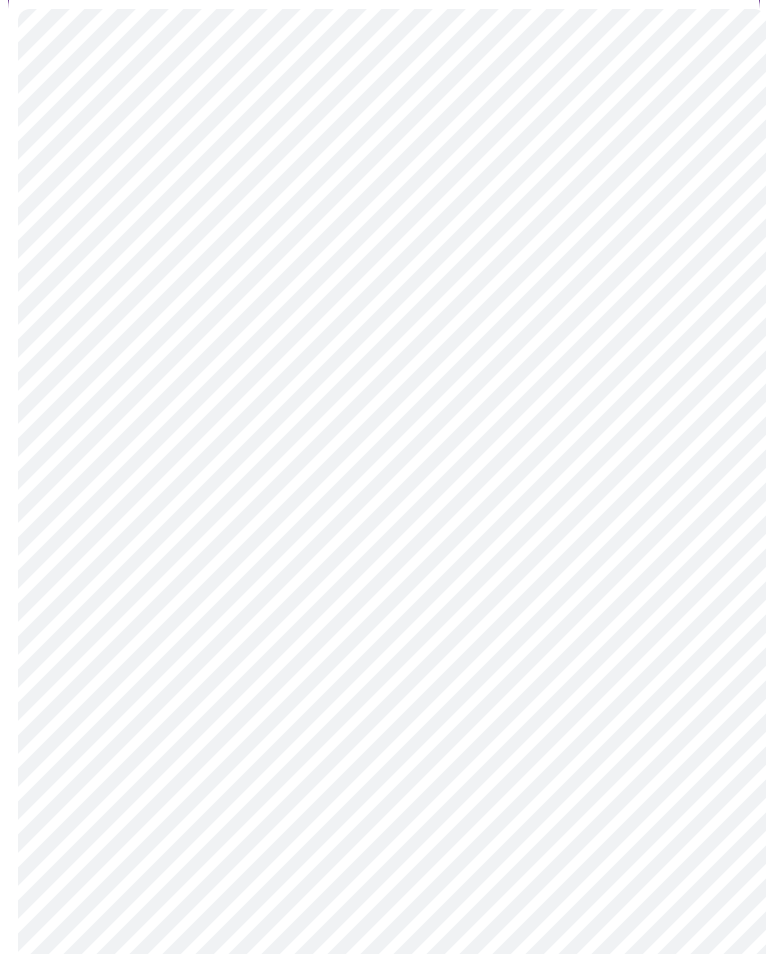 click on "MyMenopauseRx Intake Questions 3  /  13" at bounding box center [384, 1128] 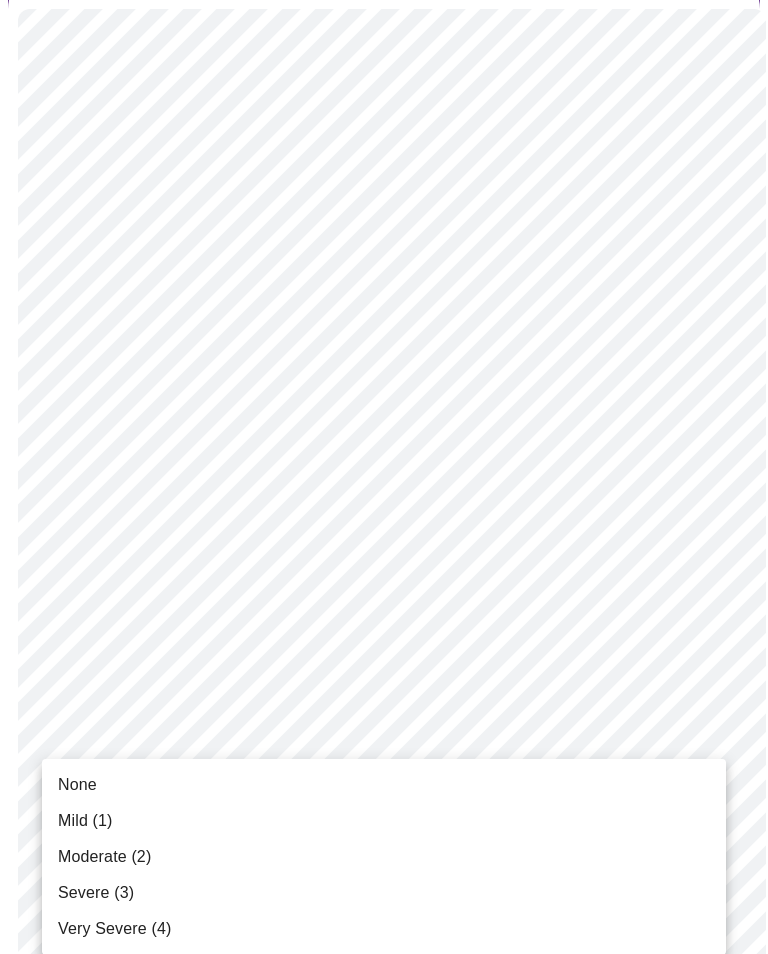 click on "None" at bounding box center [77, 785] 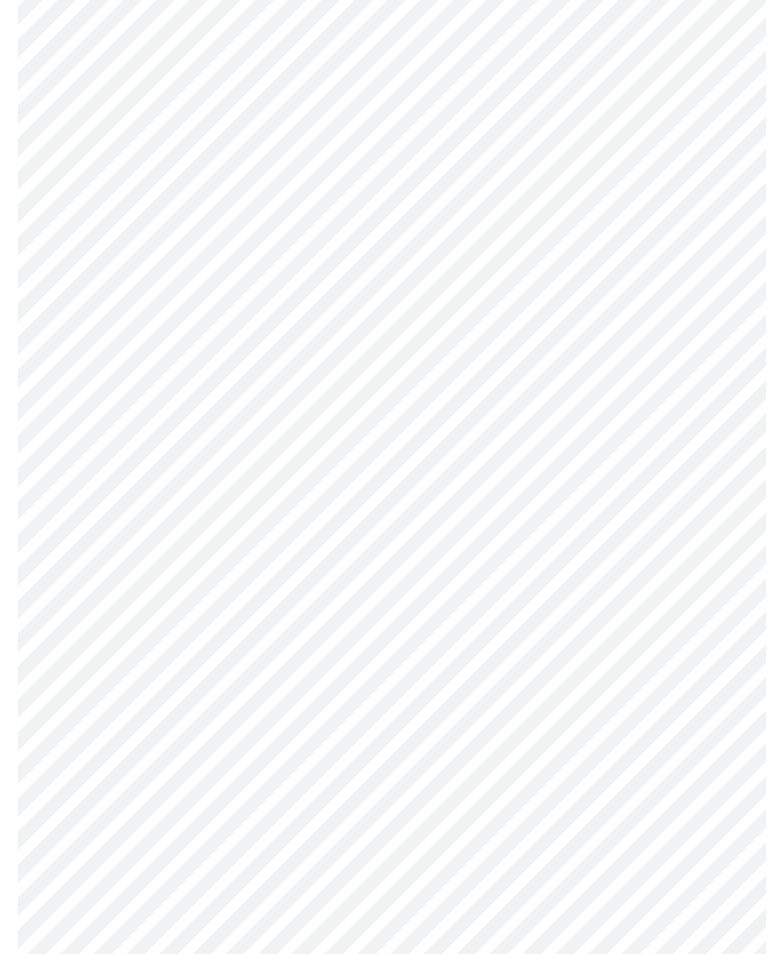 scroll, scrollTop: 312, scrollLeft: 0, axis: vertical 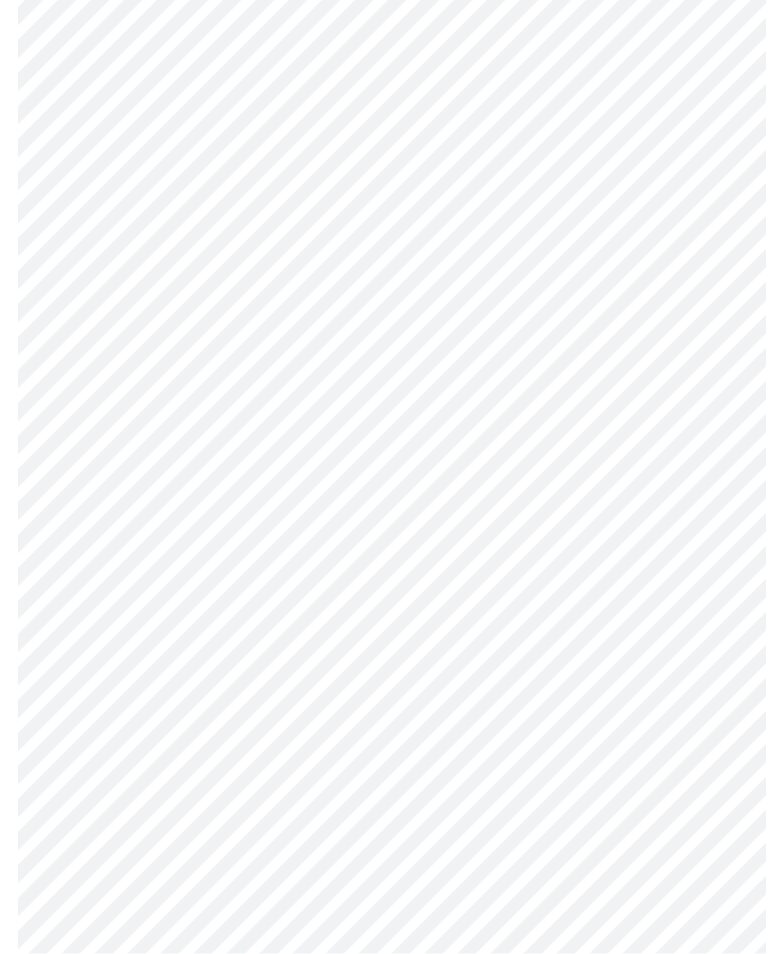 click on "MyMenopauseRx Intake Questions 3  /  13" at bounding box center [384, 980] 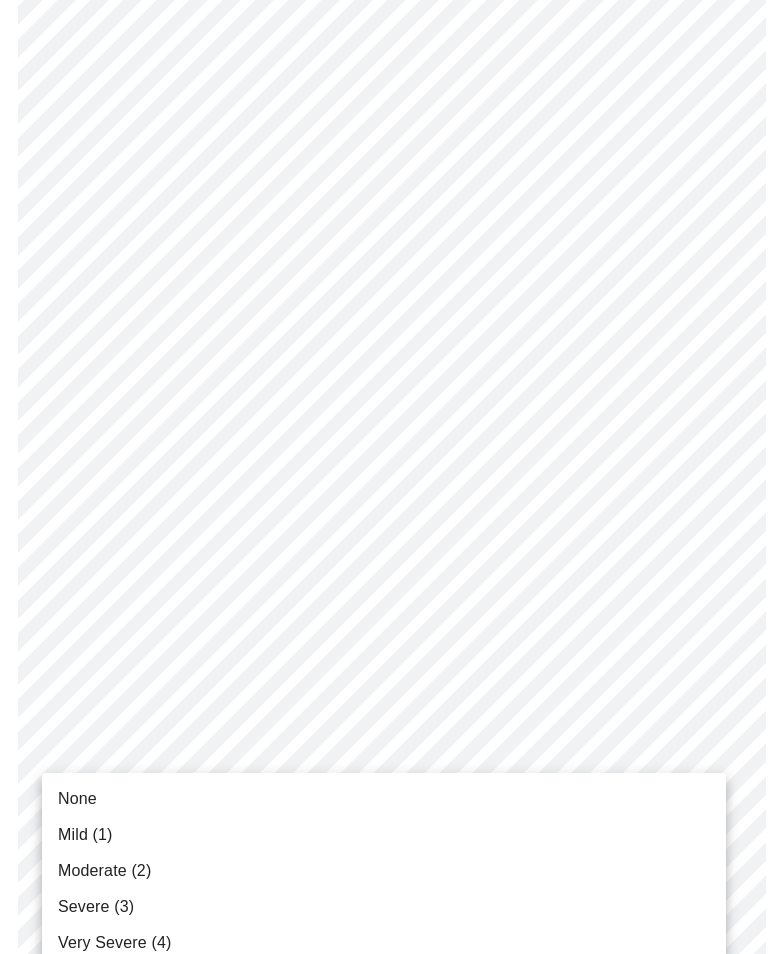 click on "None" at bounding box center [384, 799] 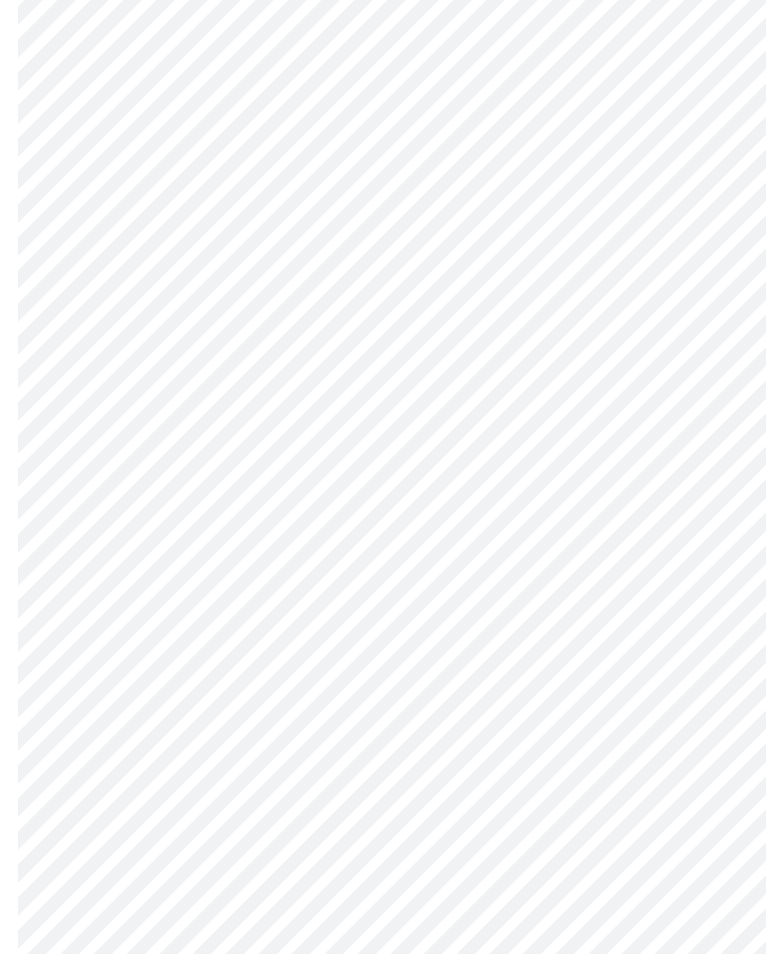 click on "MyMenopauseRx Intake Questions 3  /  13" at bounding box center (384, 966) 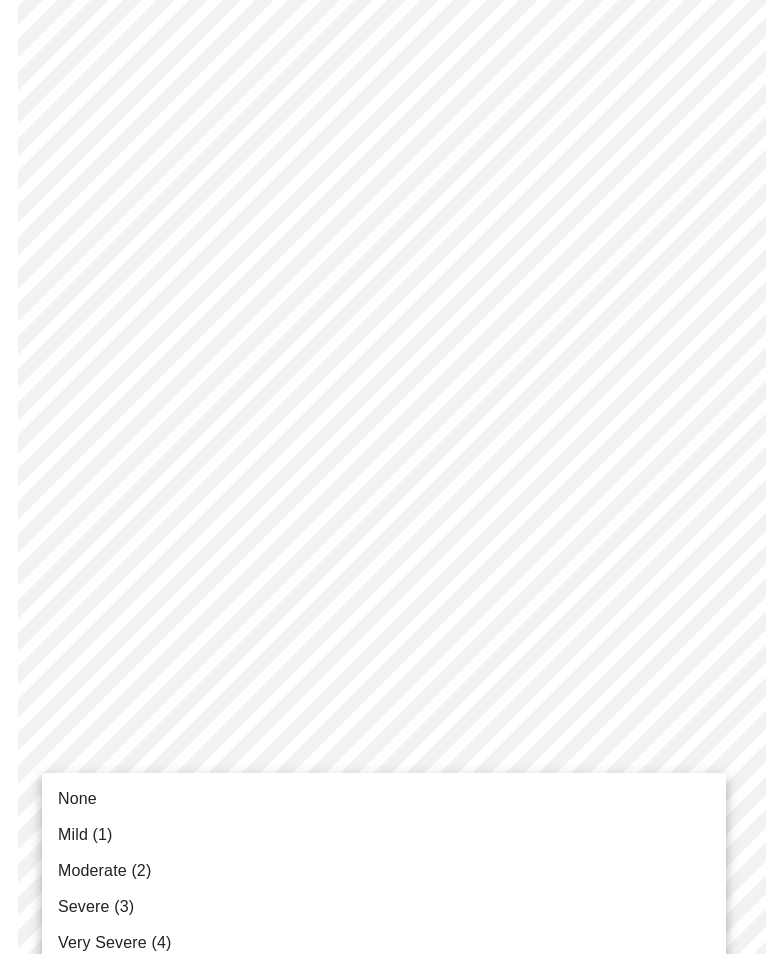 click on "None" at bounding box center [77, 799] 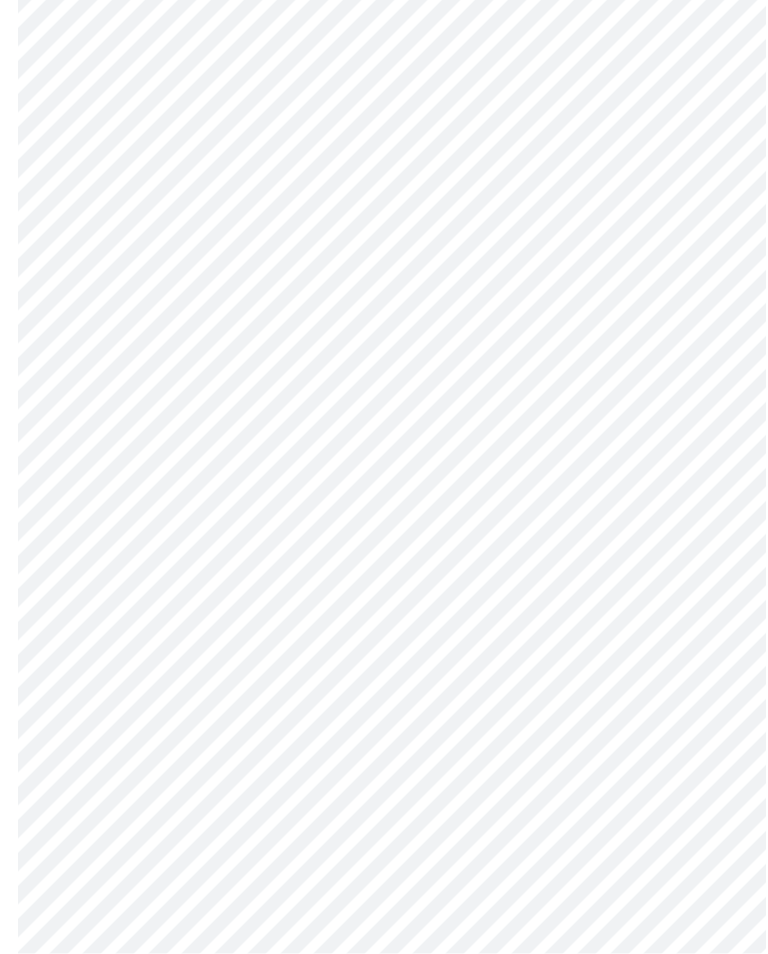 scroll, scrollTop: 660, scrollLeft: 0, axis: vertical 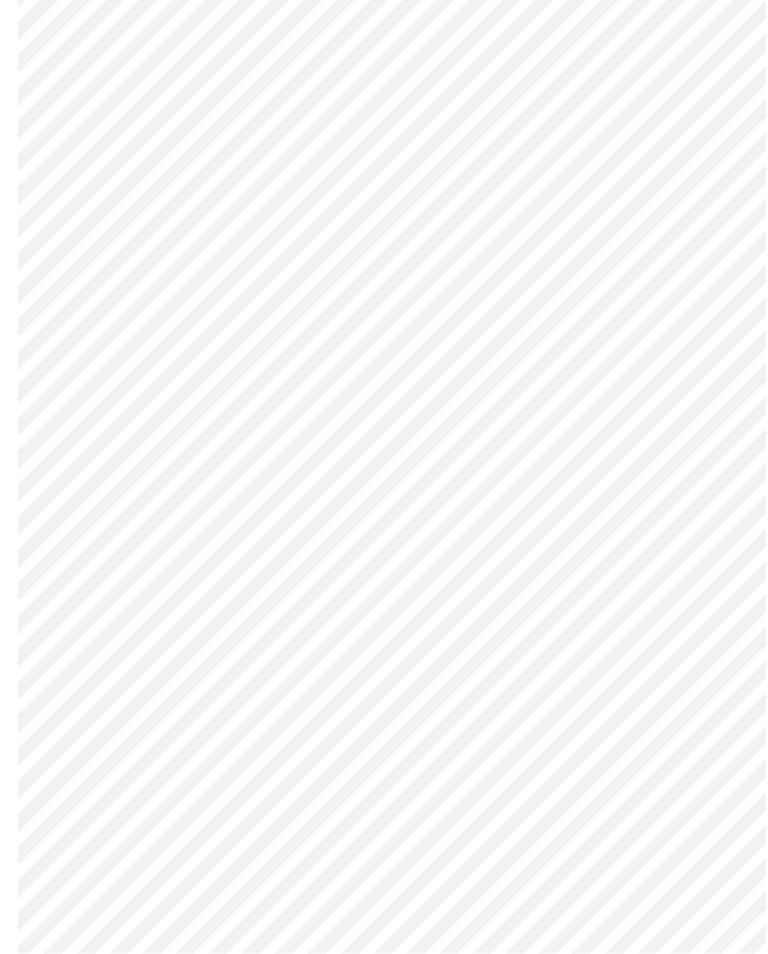 click on "MyMenopauseRx Intake Questions 3  /  13" at bounding box center [384, 605] 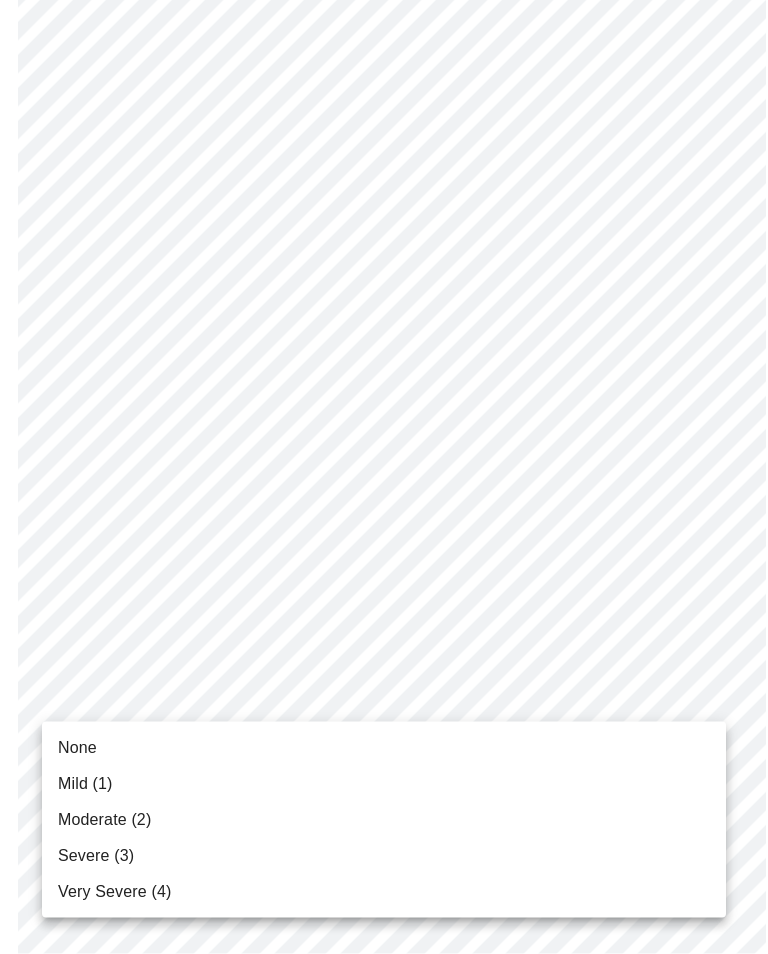 scroll, scrollTop: 661, scrollLeft: 0, axis: vertical 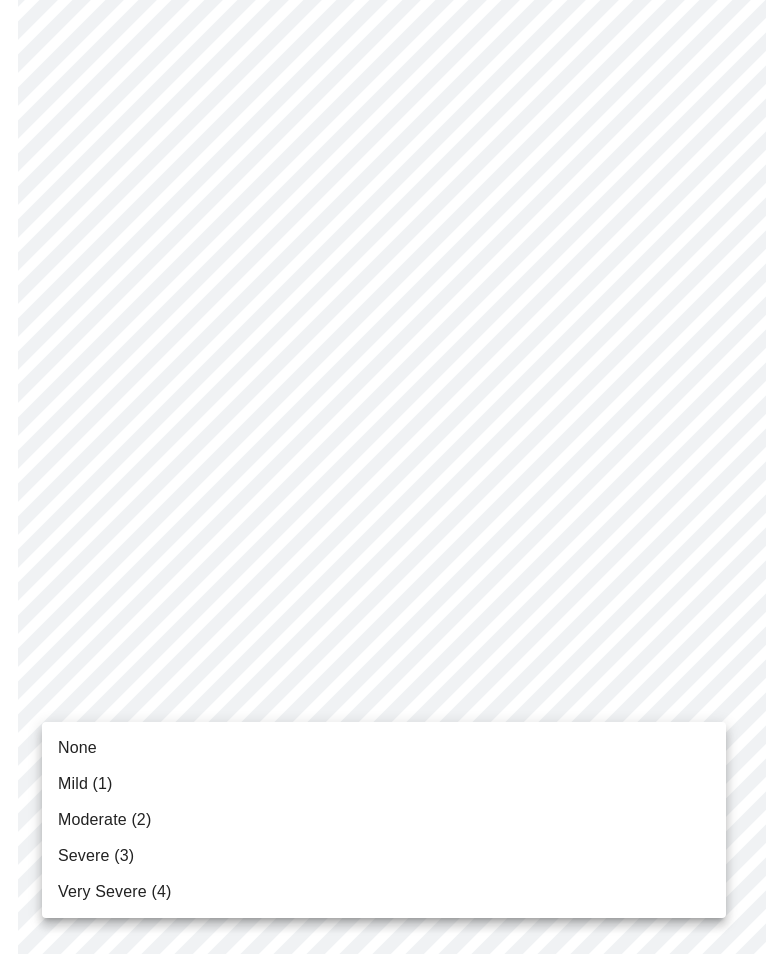 click on "None" at bounding box center [77, 748] 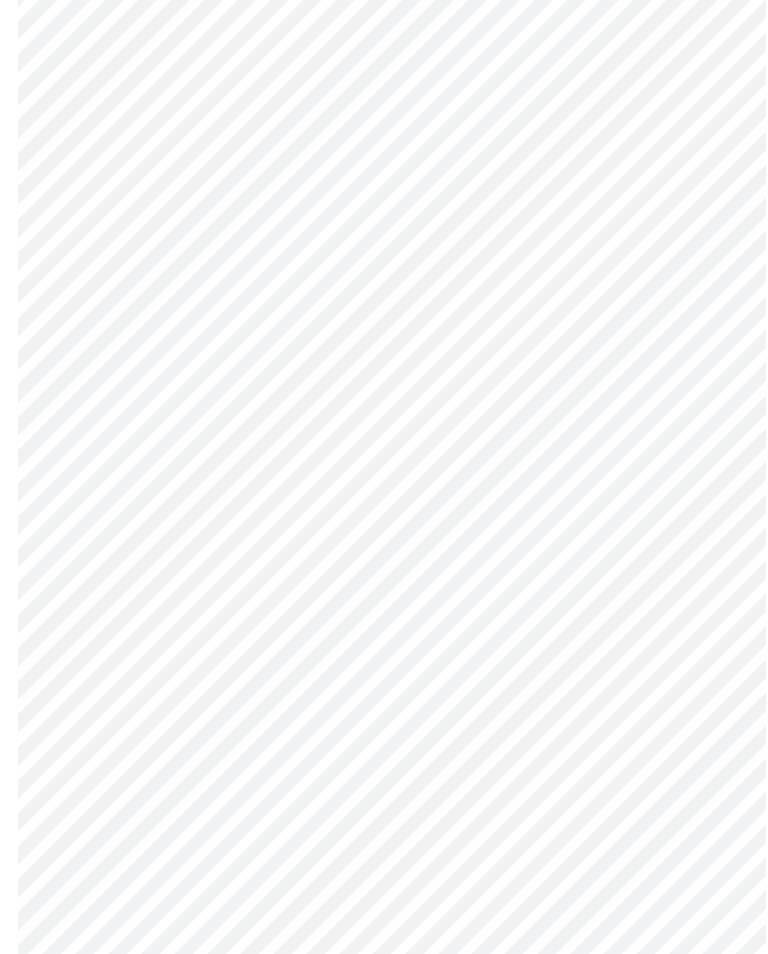 click on "MyMenopauseRx Intake Questions 3  /  13" at bounding box center [384, 591] 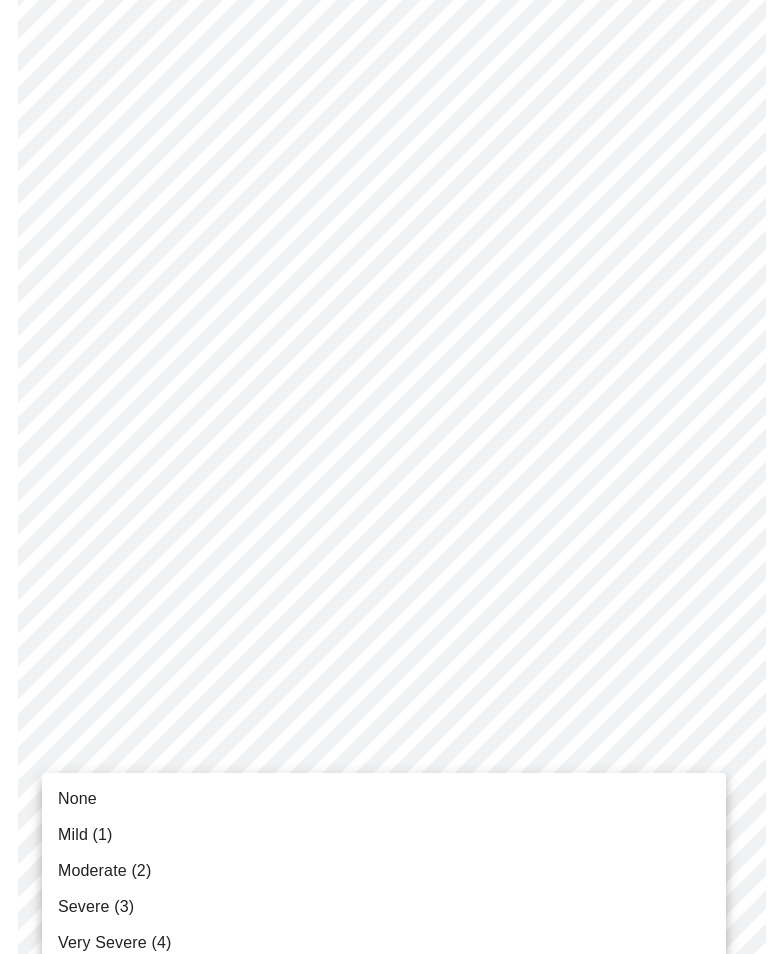 click on "None" at bounding box center [77, 799] 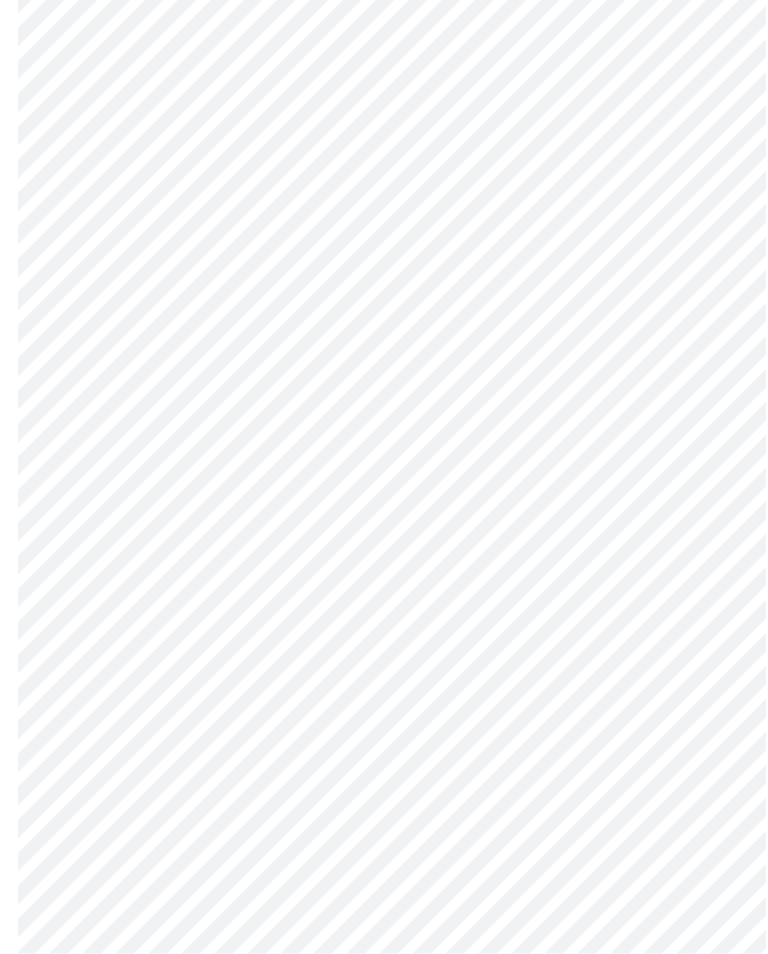 scroll, scrollTop: 922, scrollLeft: 0, axis: vertical 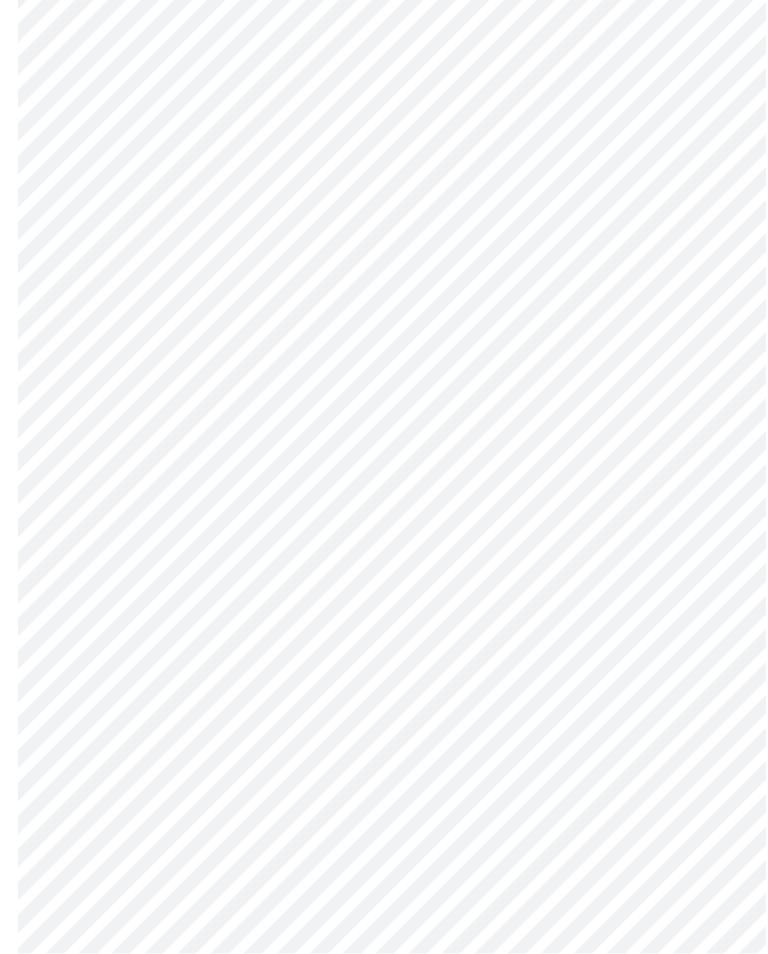 click on "MyMenopauseRx Intake Questions 3  /  13" at bounding box center [384, 316] 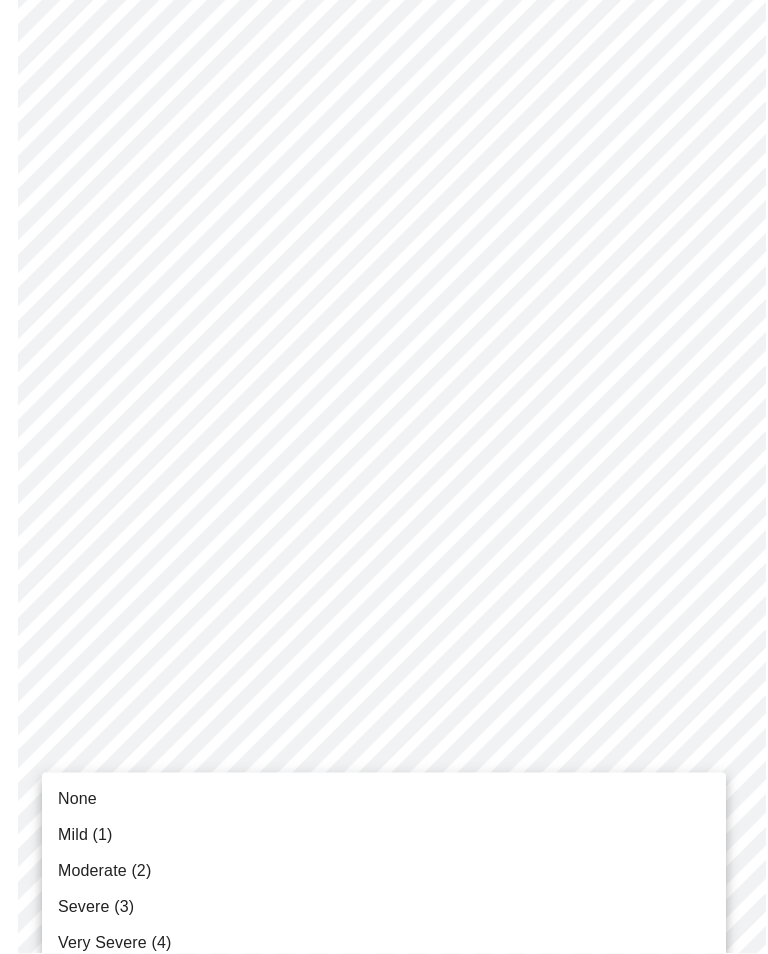 scroll, scrollTop: 923, scrollLeft: 0, axis: vertical 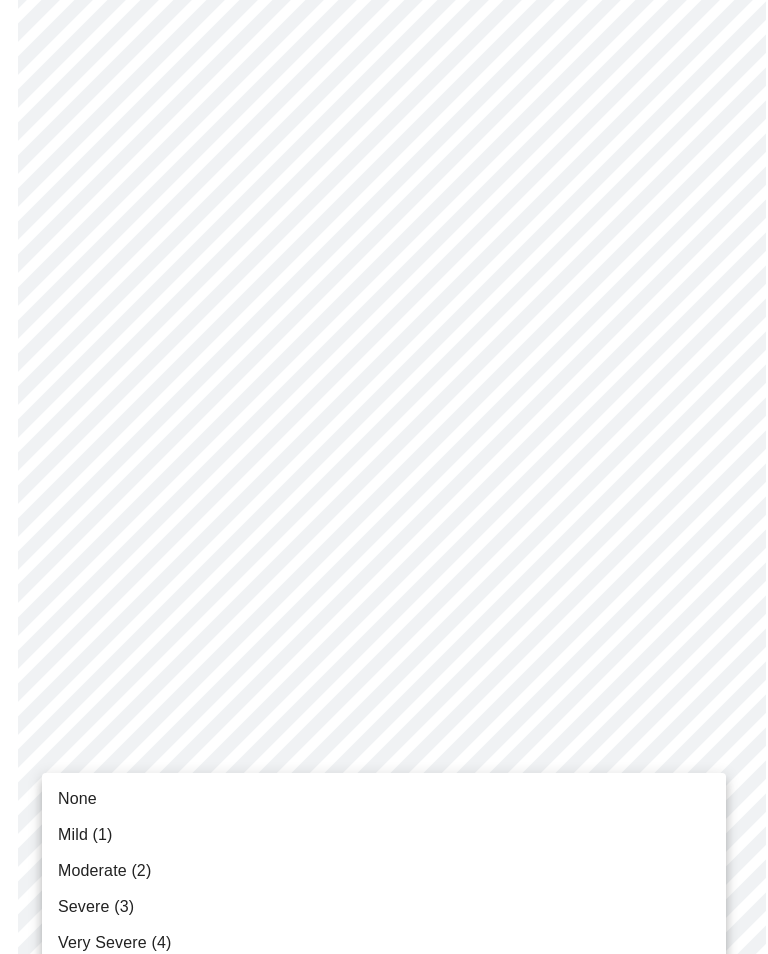 click on "None" at bounding box center (77, 799) 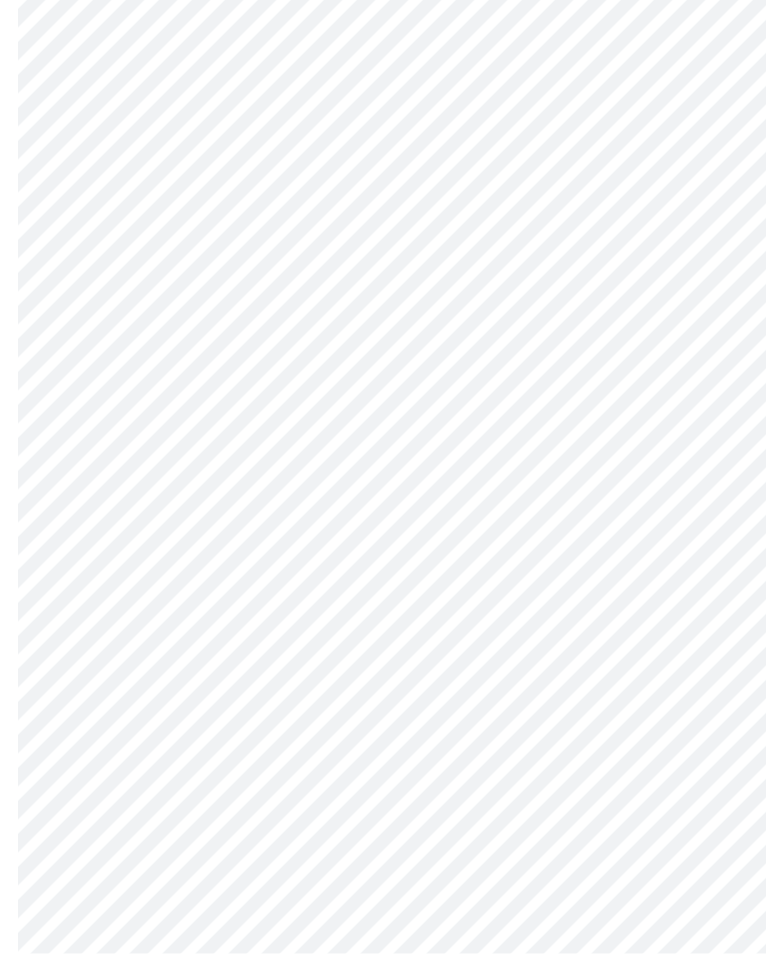 scroll, scrollTop: 1104, scrollLeft: 0, axis: vertical 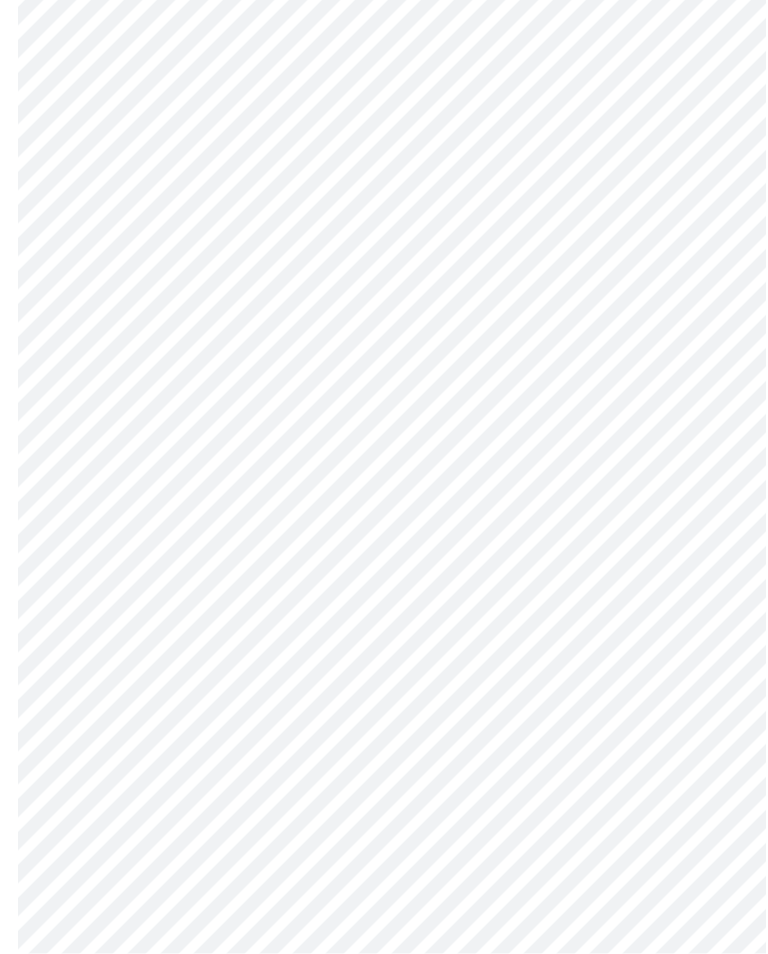 click on "MyMenopauseRx Intake Questions 3  /  13" at bounding box center (384, 121) 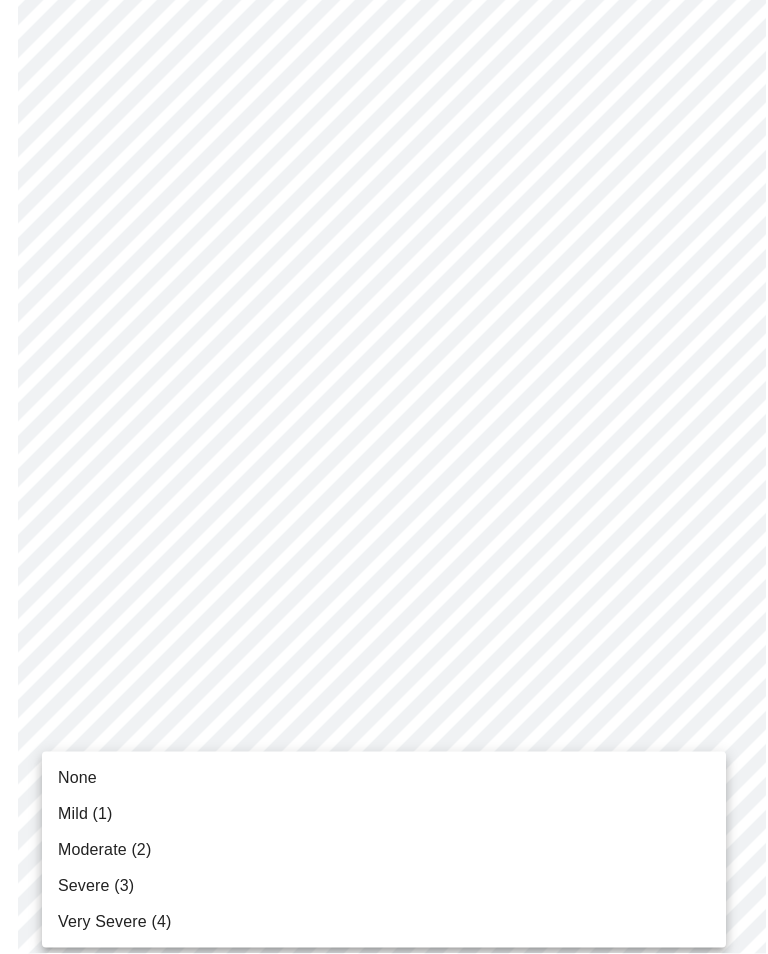 scroll, scrollTop: 1105, scrollLeft: 0, axis: vertical 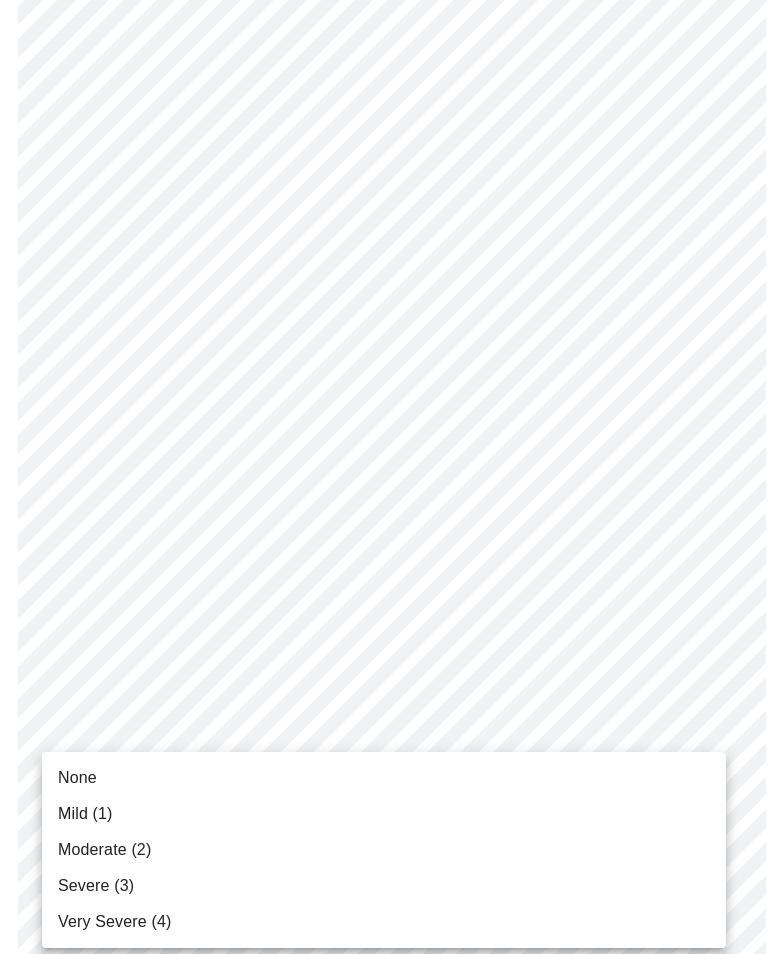 click on "None" at bounding box center (384, 778) 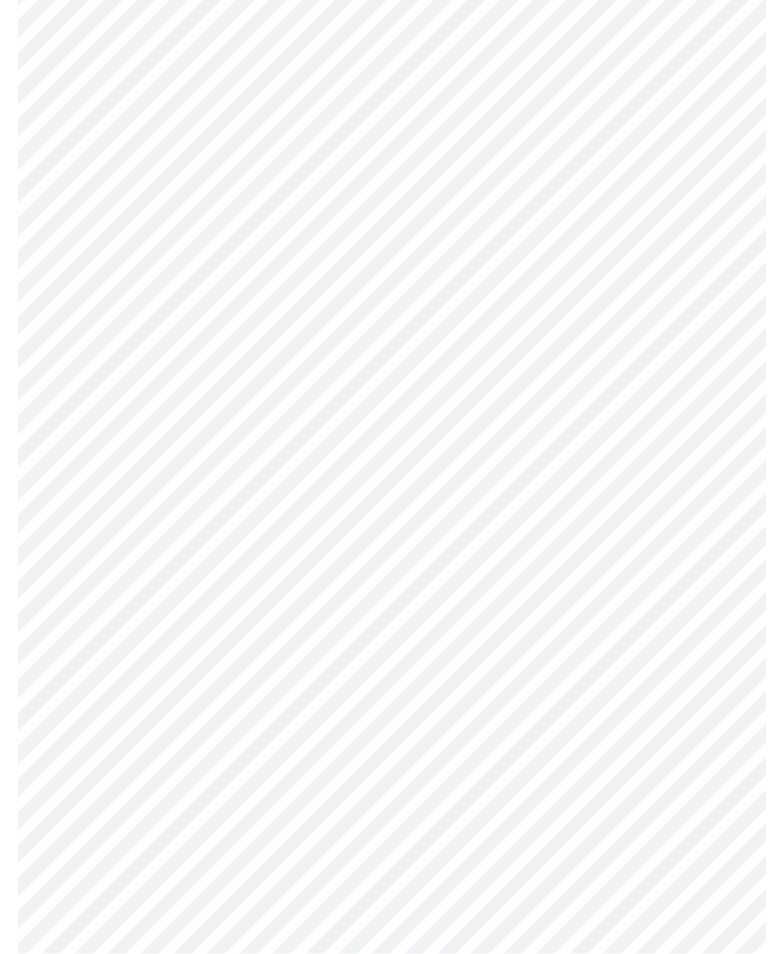 click on "MyMenopauseRx Intake Questions 3  /  13" at bounding box center (384, -12) 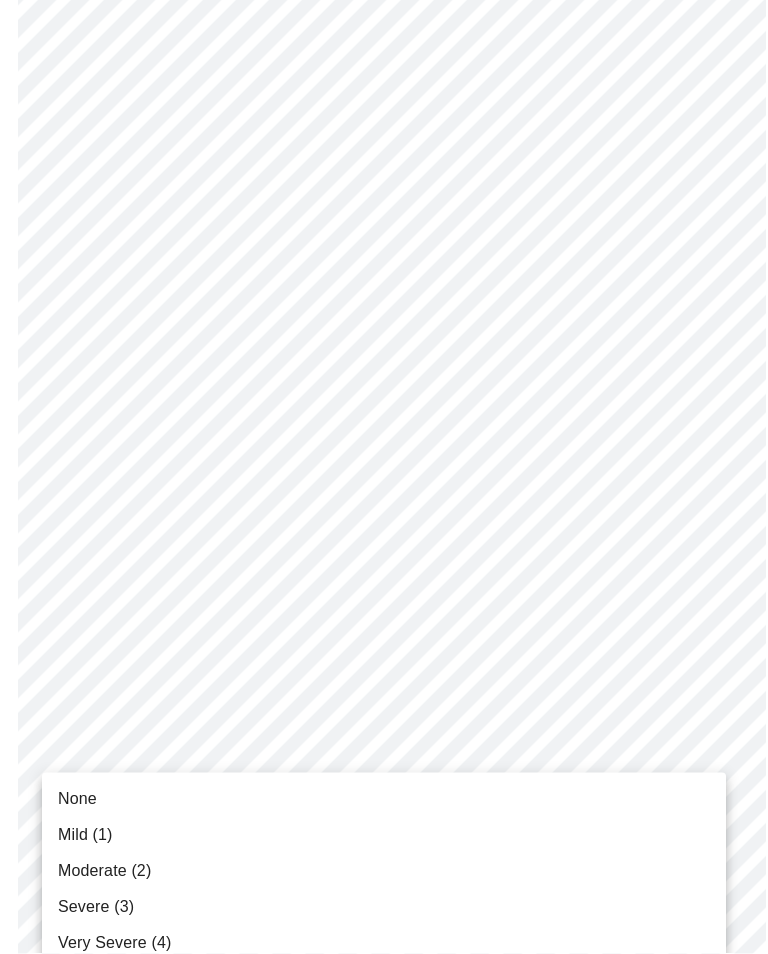 scroll, scrollTop: 1224, scrollLeft: 0, axis: vertical 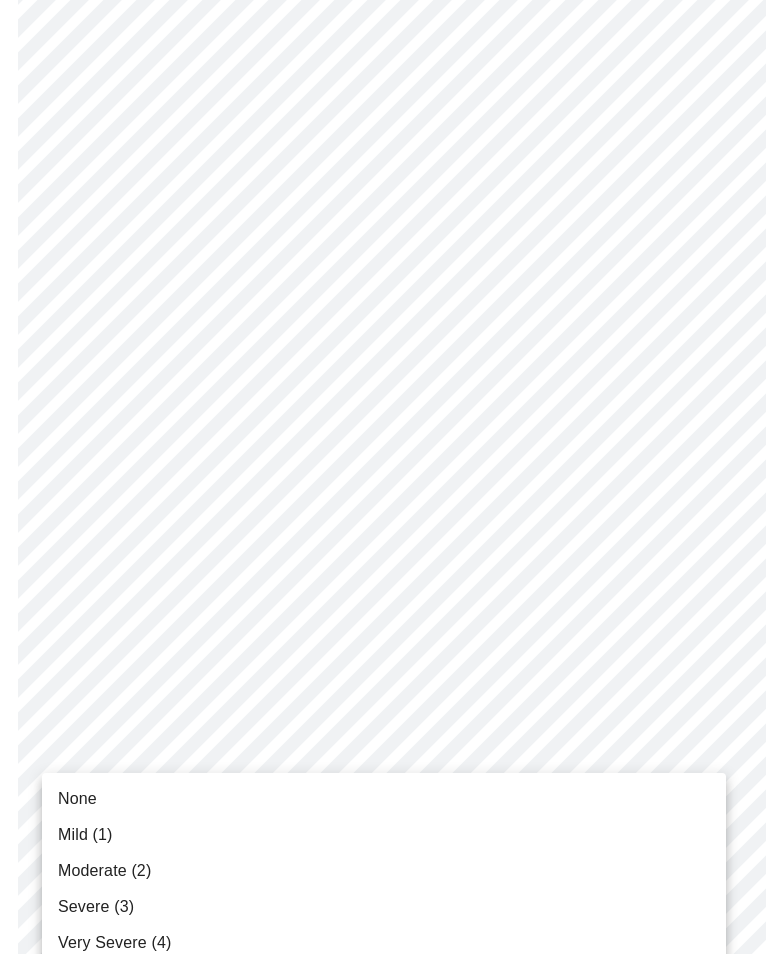 click on "None" at bounding box center [77, 799] 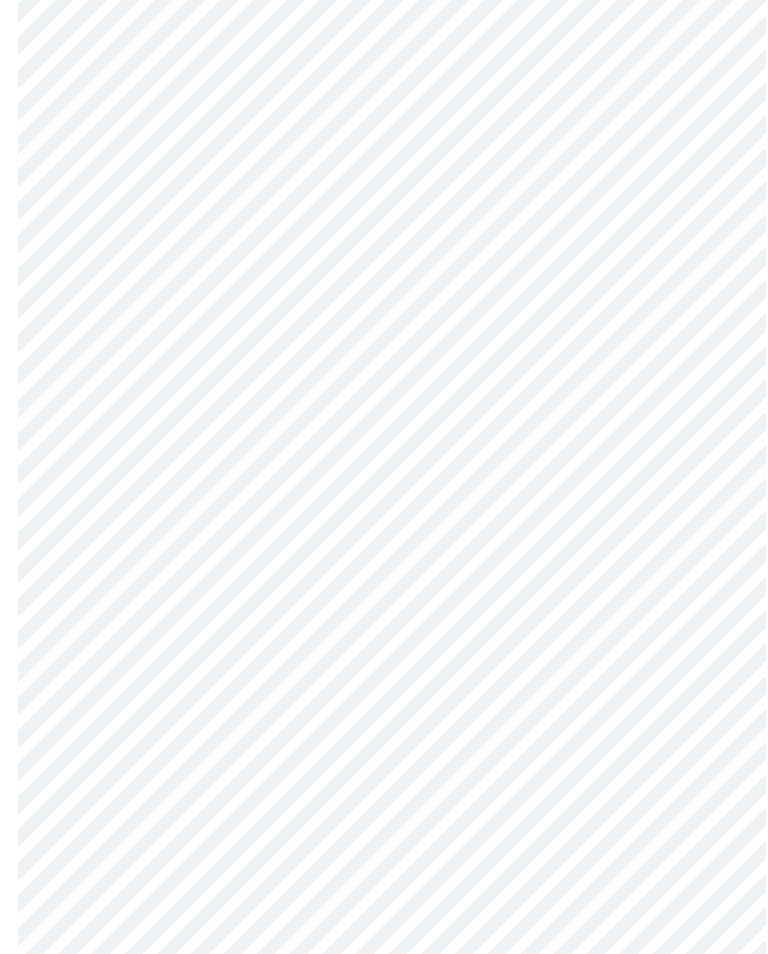 scroll, scrollTop: 453, scrollLeft: 0, axis: vertical 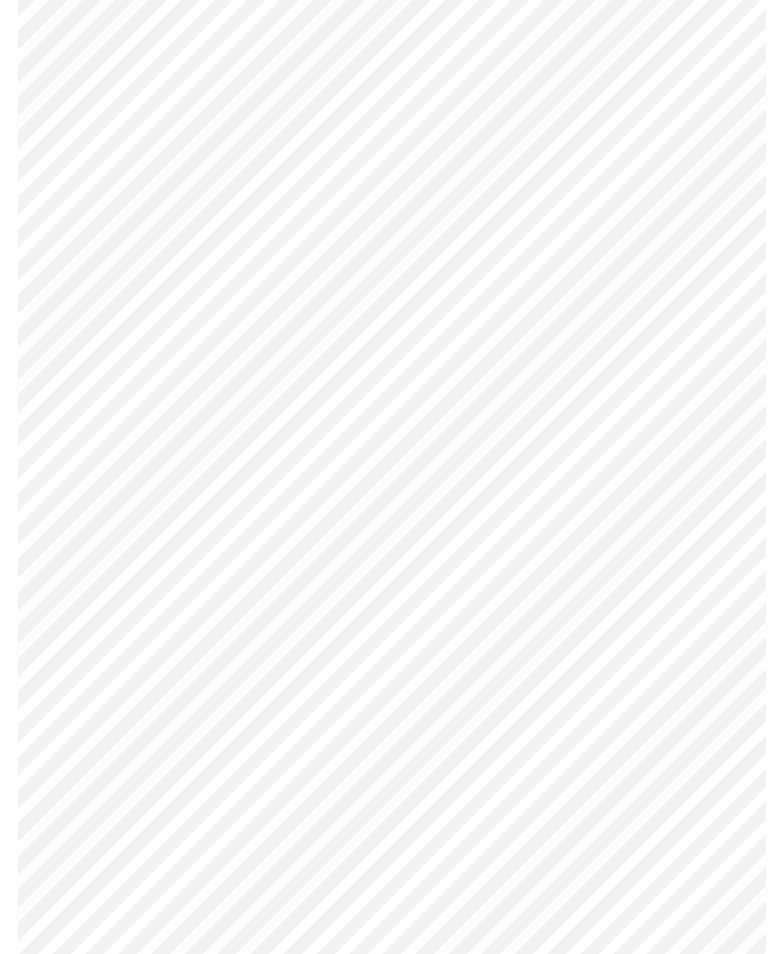 click on "MyMenopauseRx Intake Questions 4  /  13" at bounding box center (384, 505) 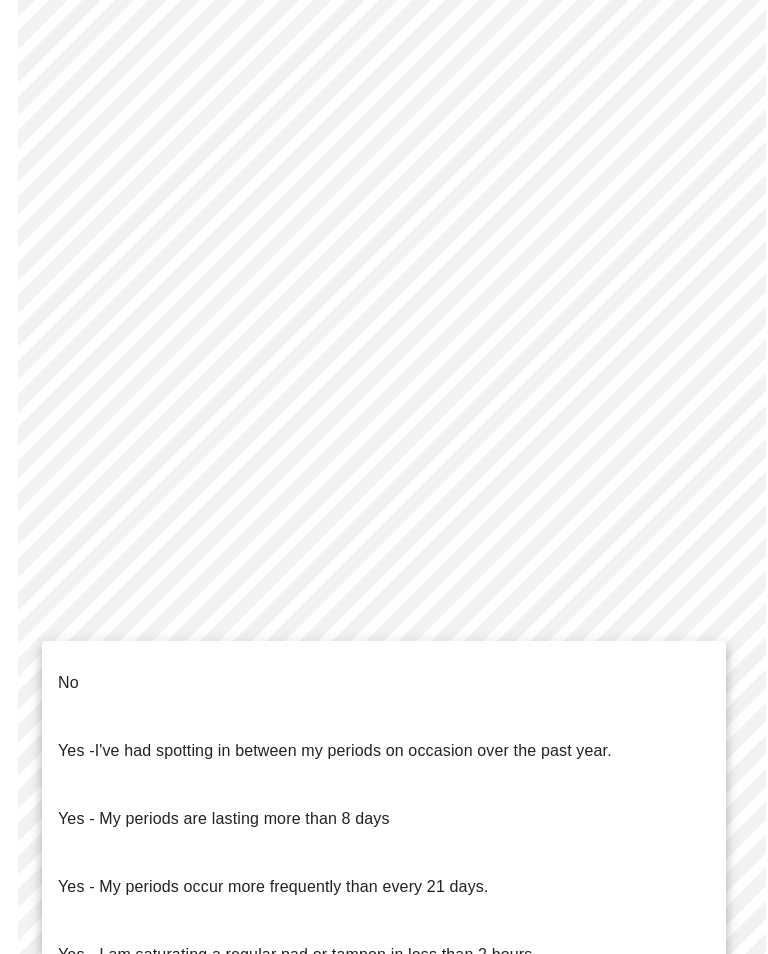 click on "No" at bounding box center (68, 683) 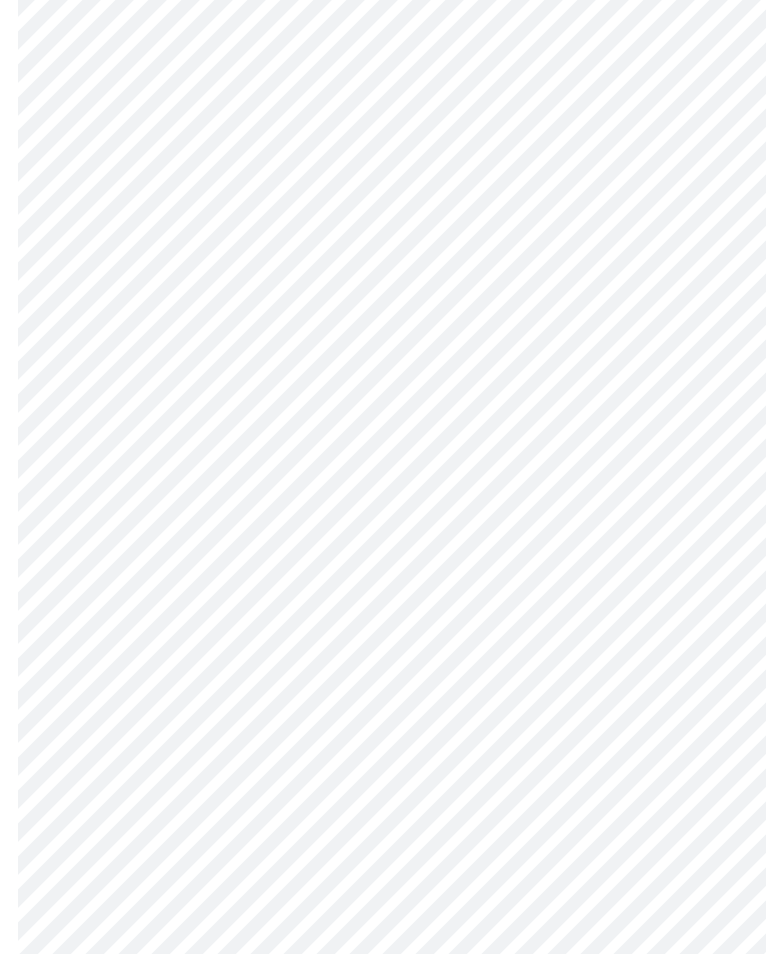 click on "MyMenopauseRx Intake Questions 4  /  13" at bounding box center (384, 499) 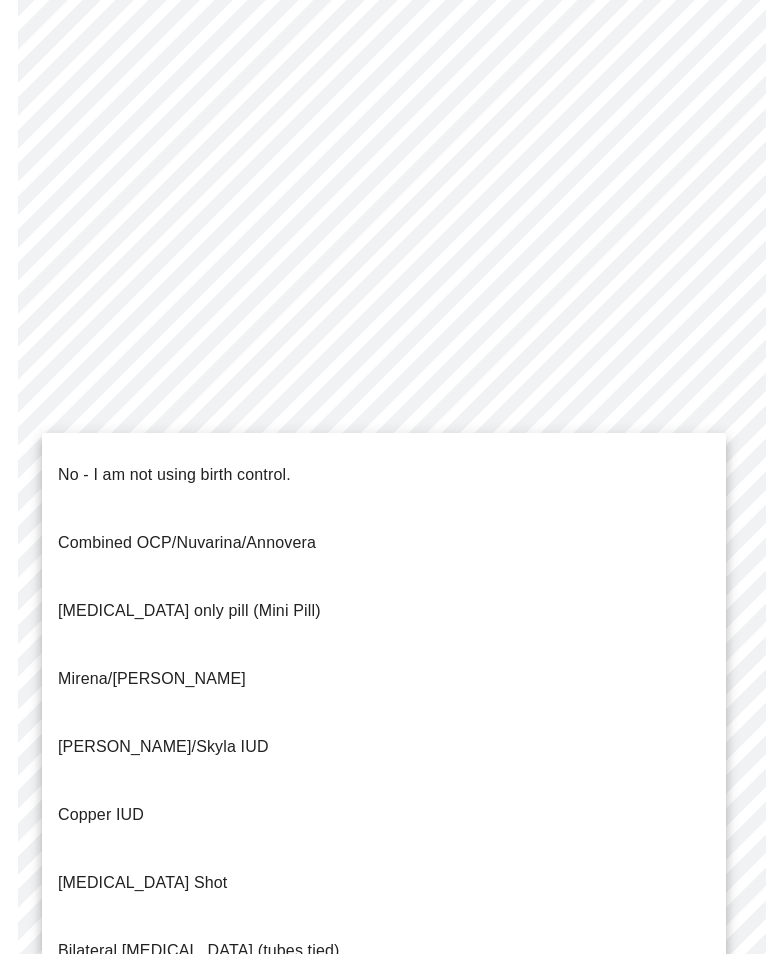 click on "No - I am not using birth control." at bounding box center (174, 475) 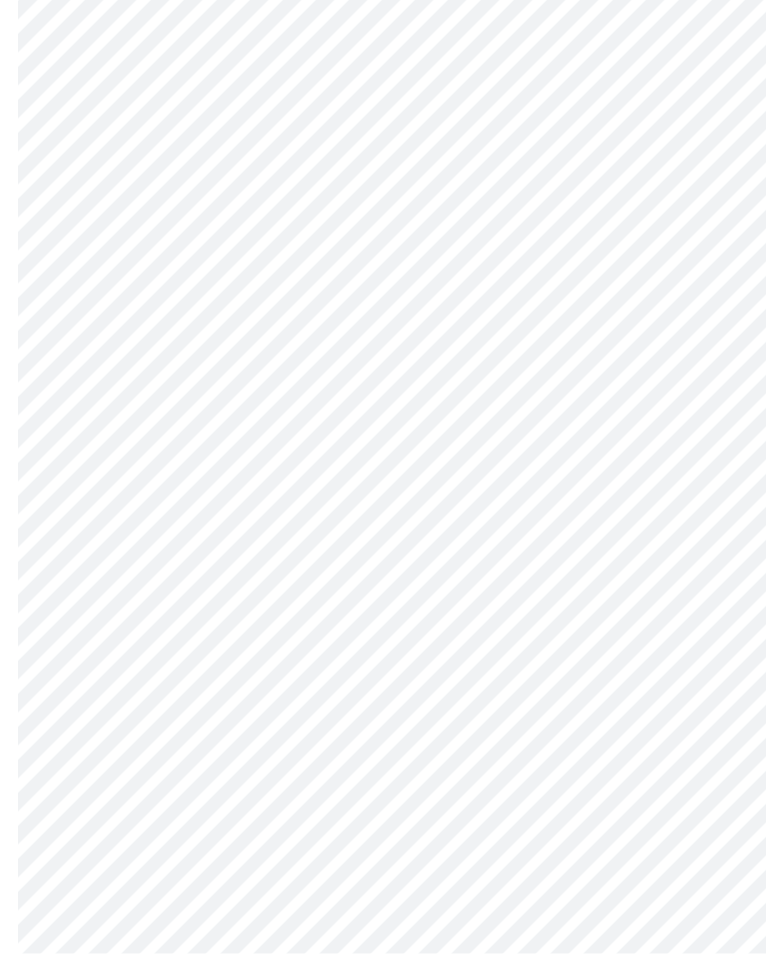 scroll, scrollTop: 623, scrollLeft: 0, axis: vertical 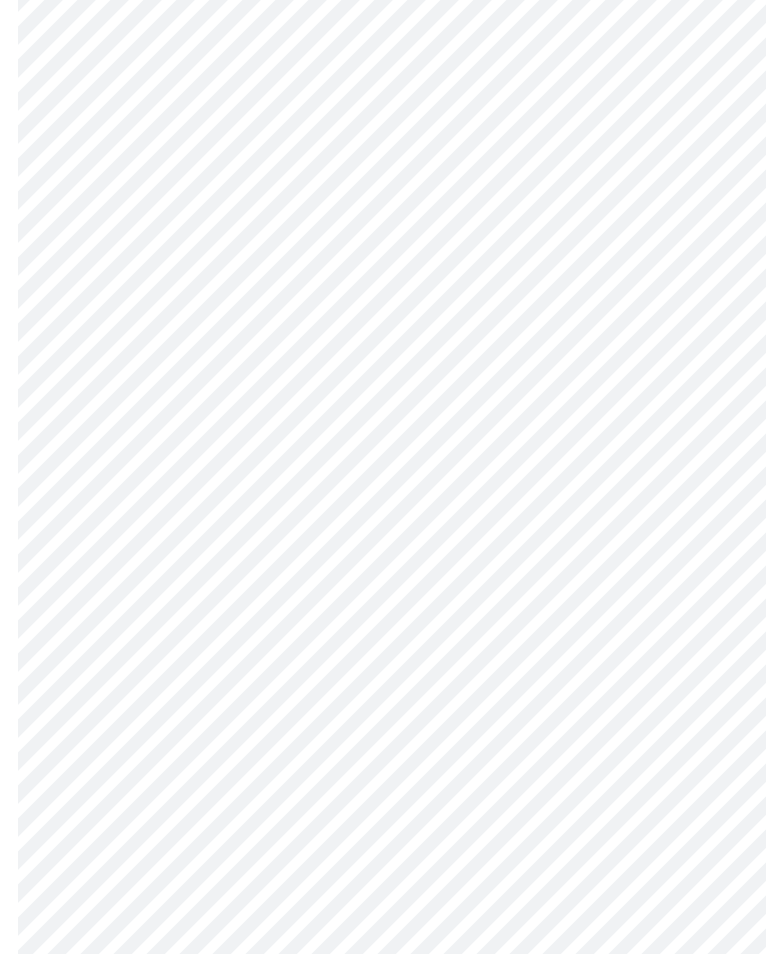 click on "MyMenopauseRx Intake Questions 4  /  13" at bounding box center [384, 324] 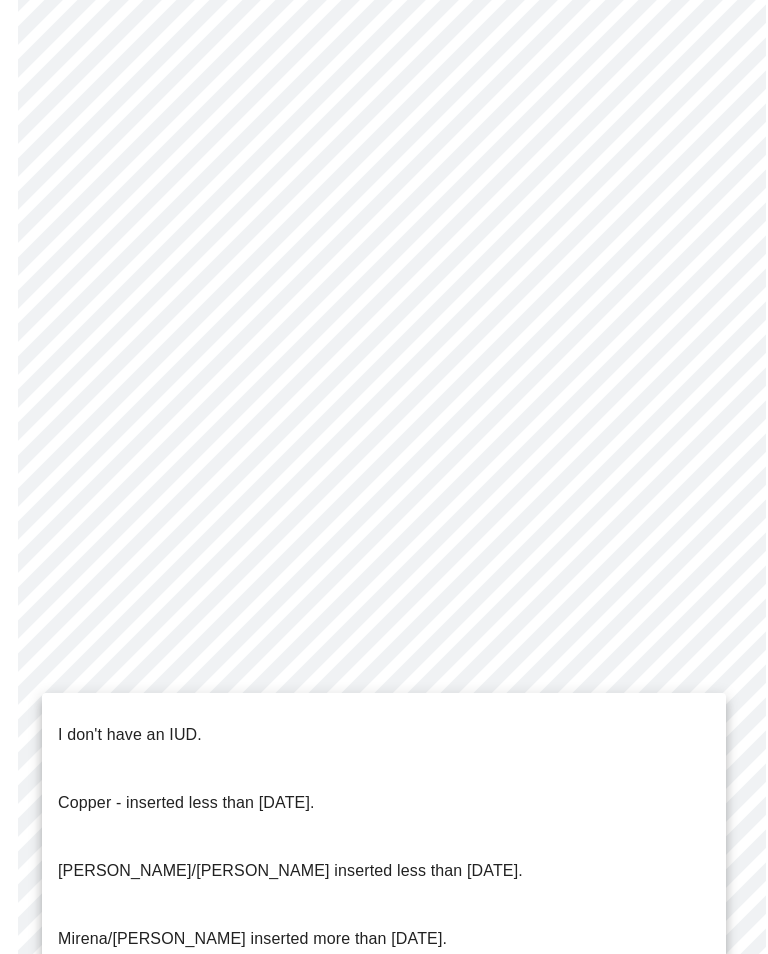 click on "I don't have an IUD." at bounding box center [130, 735] 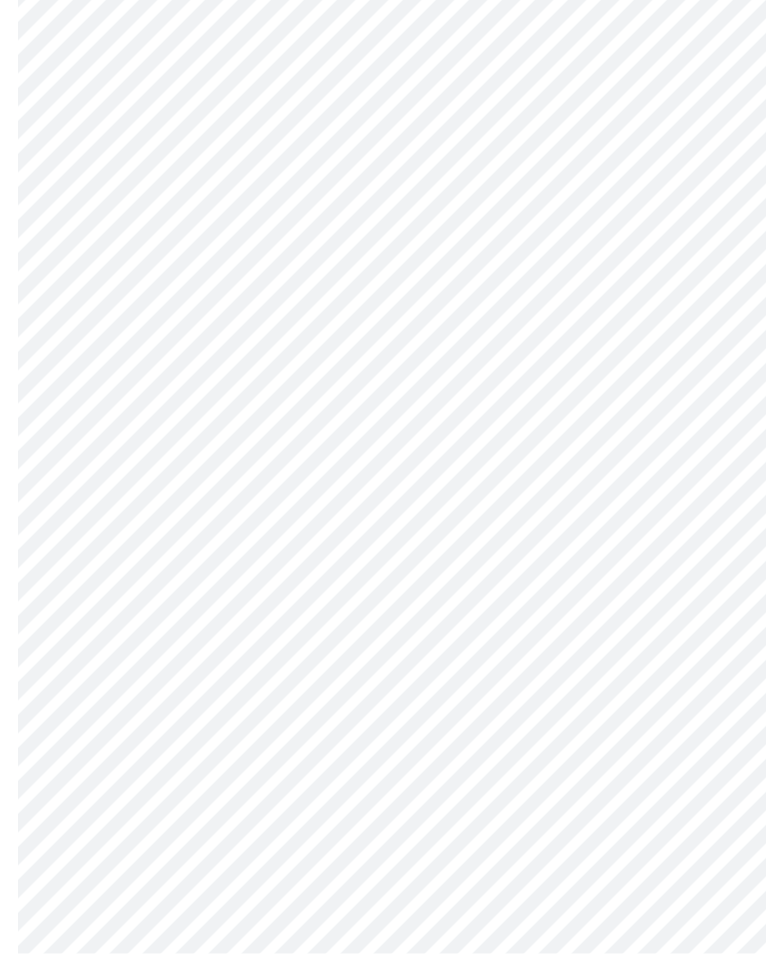 scroll, scrollTop: 882, scrollLeft: 0, axis: vertical 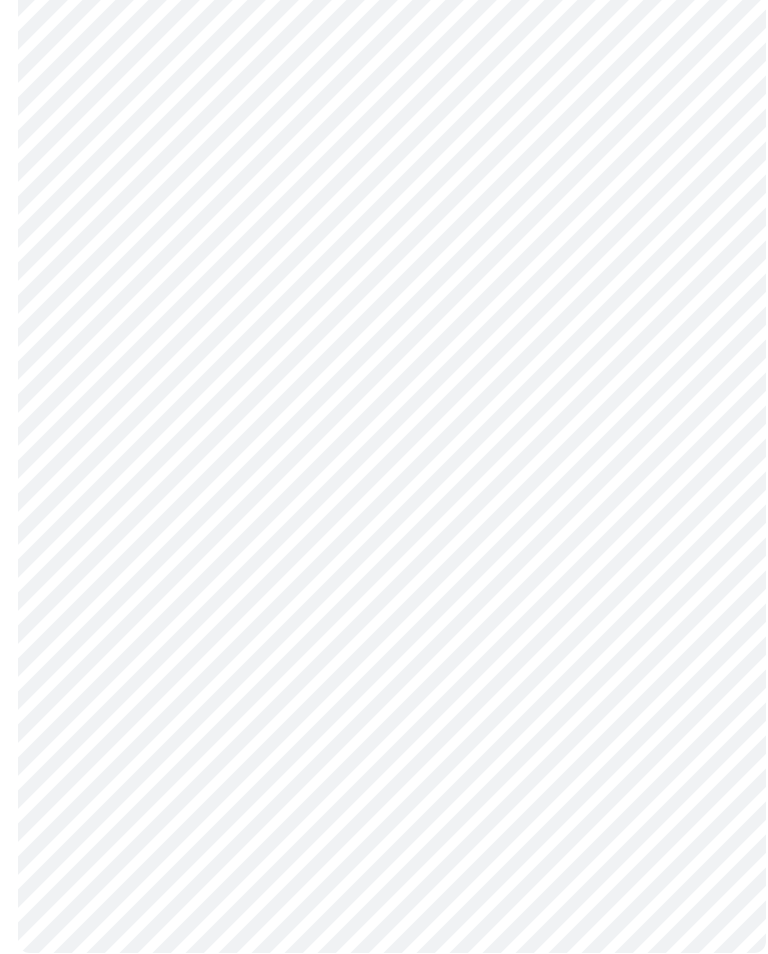 click on "MyMenopauseRx Intake Questions 4  /  13" at bounding box center [384, 59] 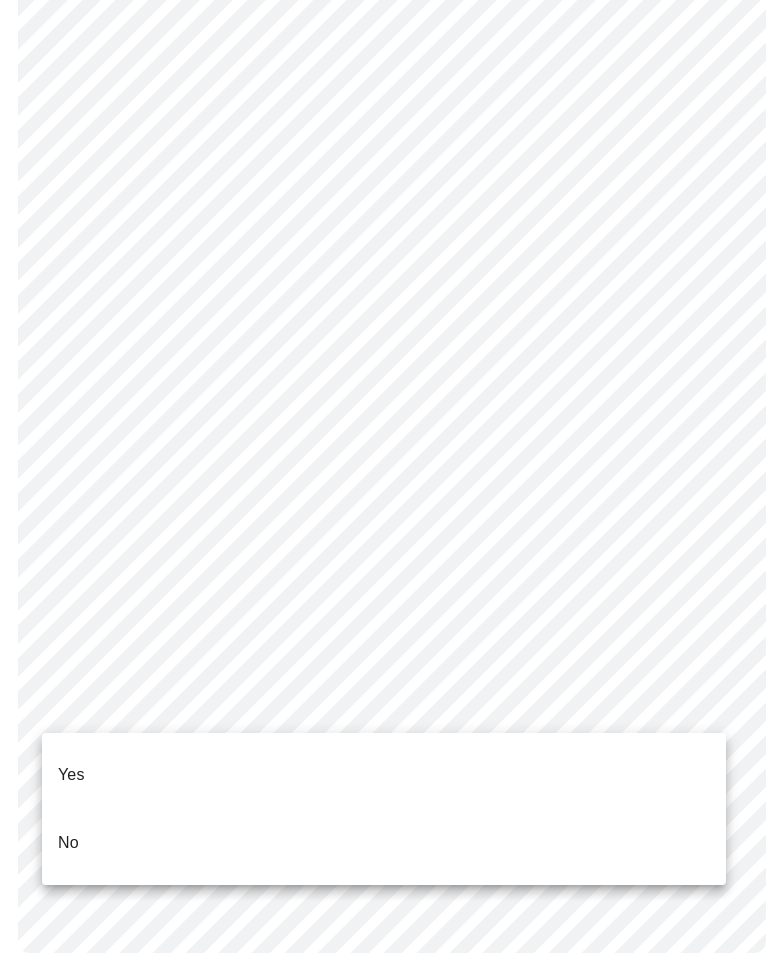 click on "Yes" at bounding box center [384, 775] 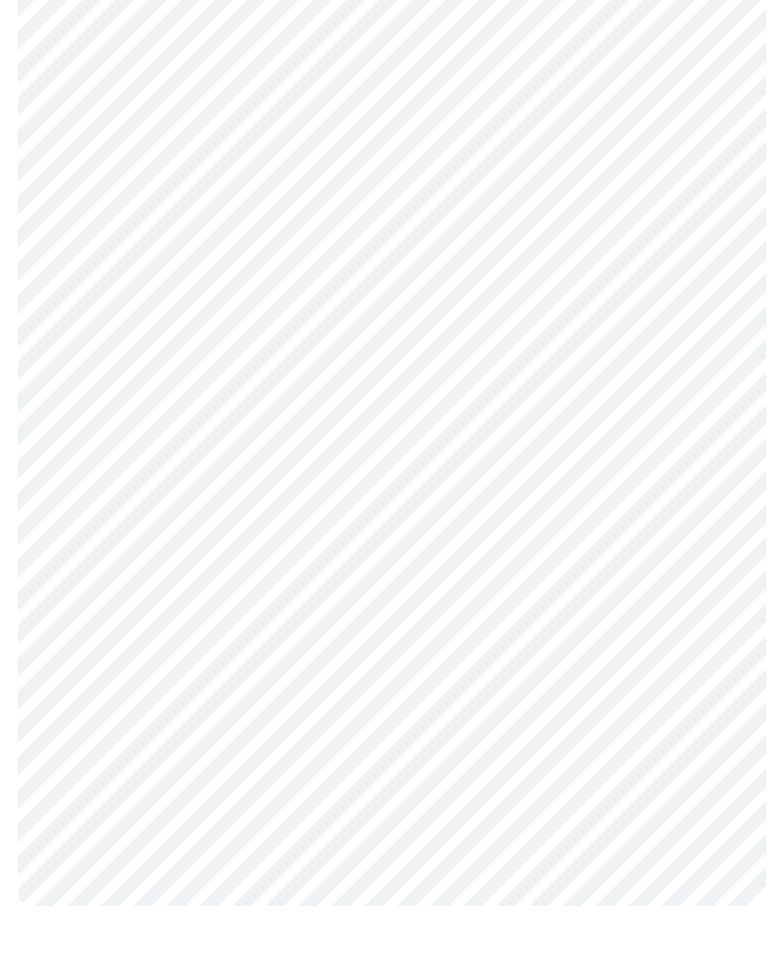 scroll, scrollTop: 0, scrollLeft: 0, axis: both 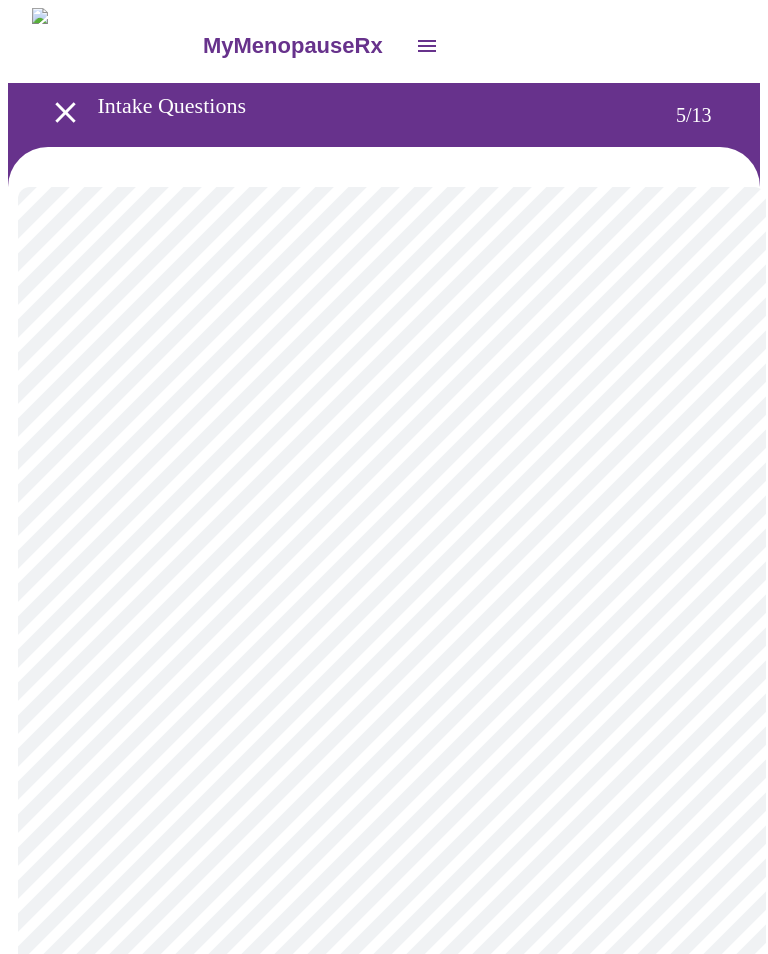 click on "MyMenopauseRx Intake Questions 5  /  13" at bounding box center [384, 654] 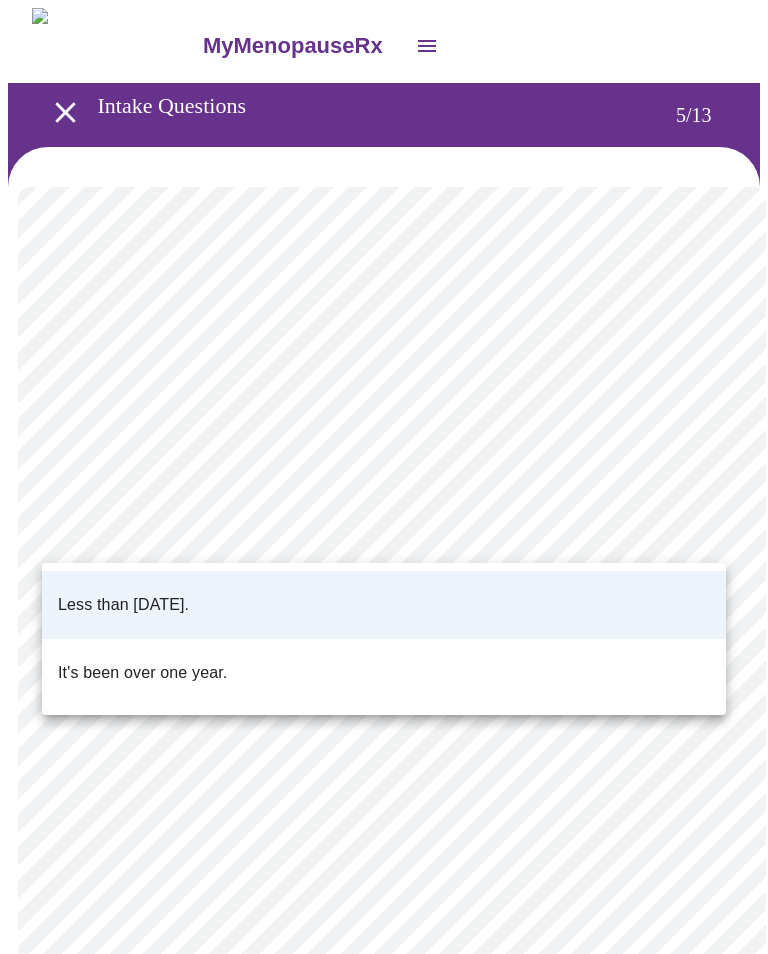 click on "Less than [DATE]." at bounding box center [384, 605] 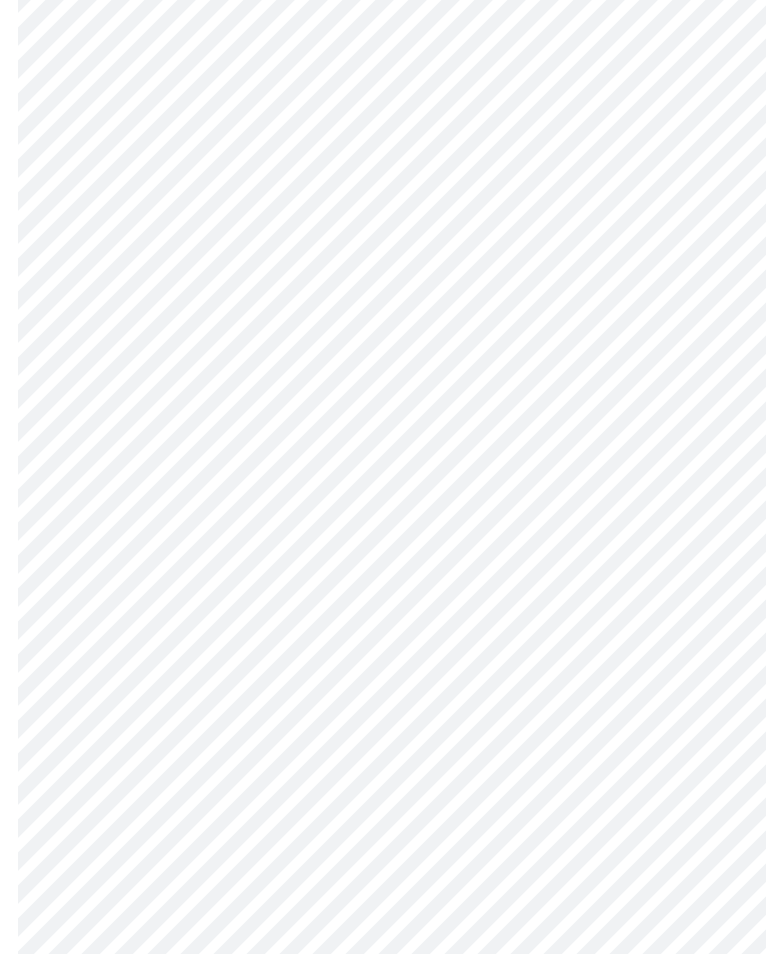scroll, scrollTop: 4952, scrollLeft: 0, axis: vertical 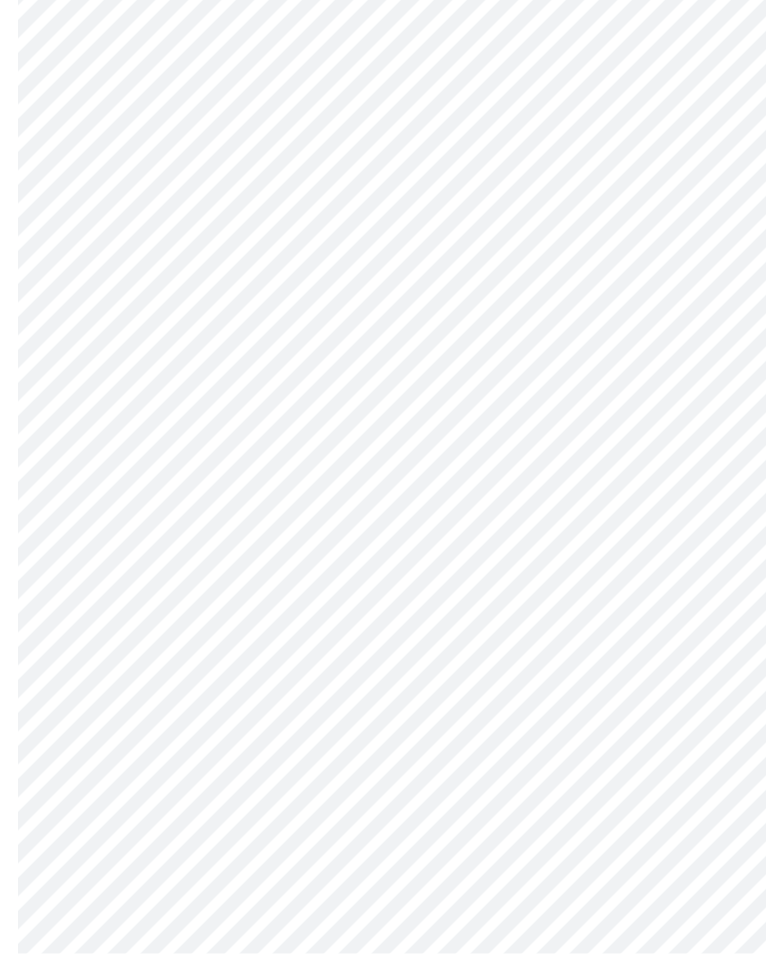 click on "MyMenopauseRx Intake Questions 7  /  13" at bounding box center (384, -1747) 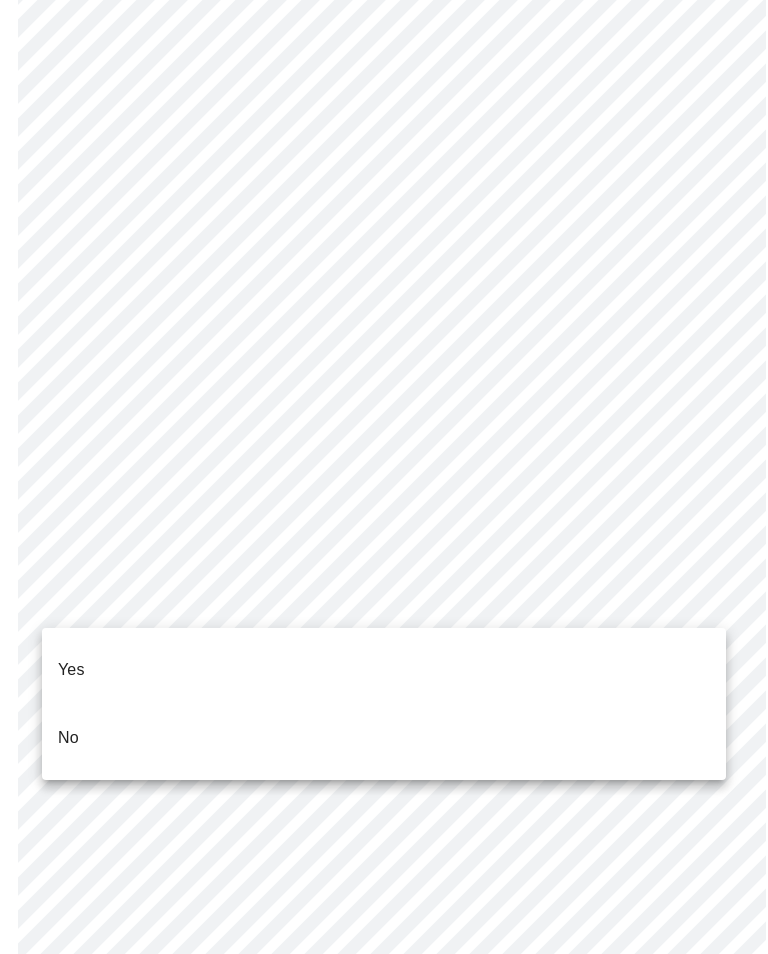 click on "No" at bounding box center (68, 738) 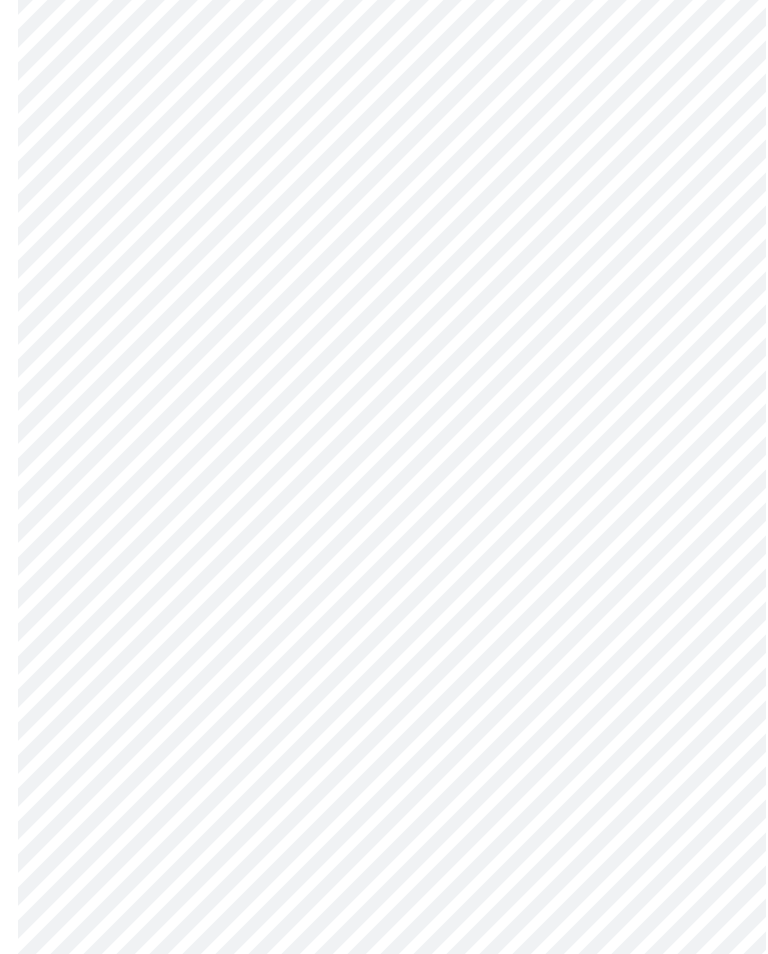 scroll, scrollTop: 0, scrollLeft: 0, axis: both 